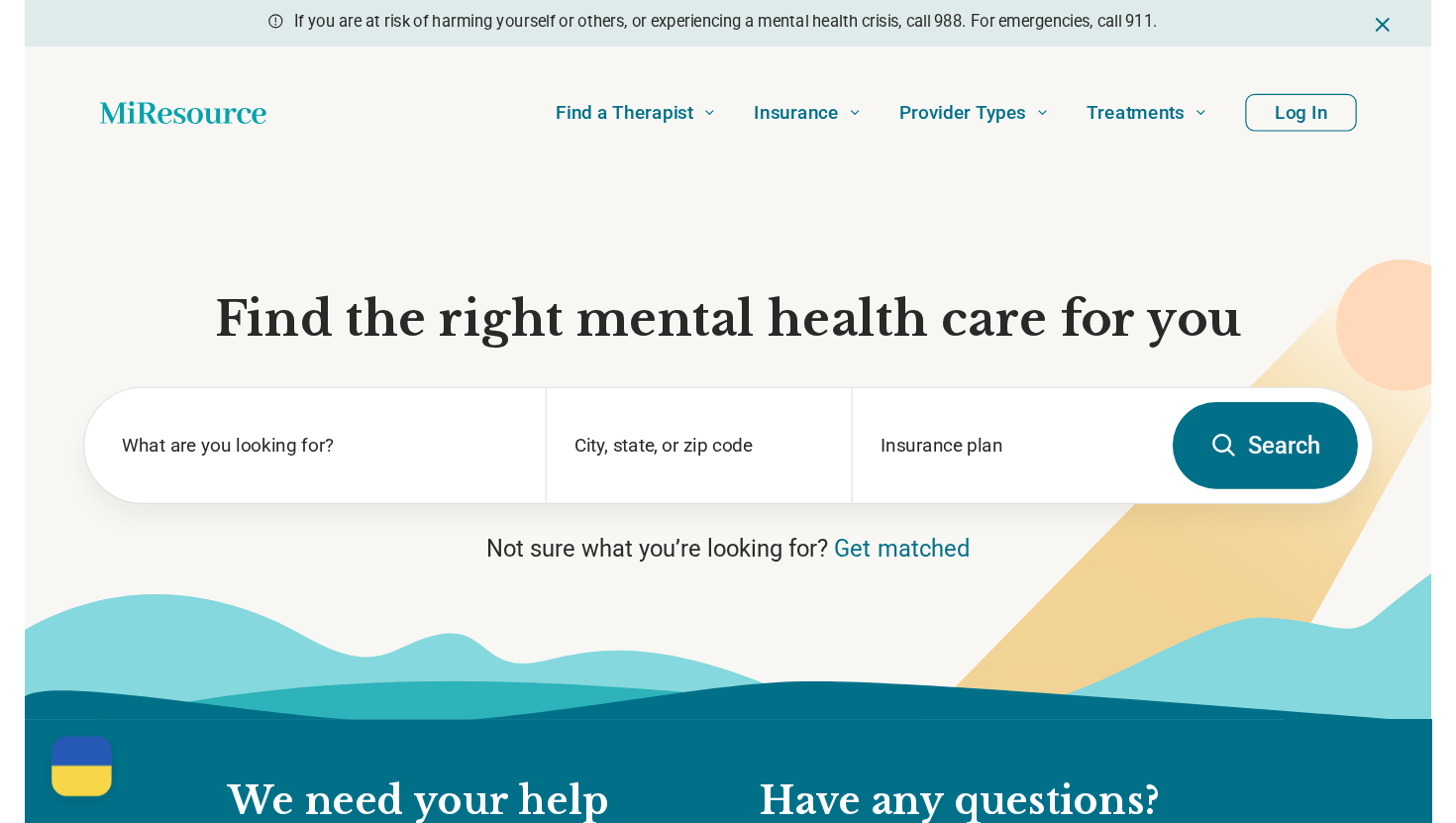 scroll, scrollTop: 0, scrollLeft: 0, axis: both 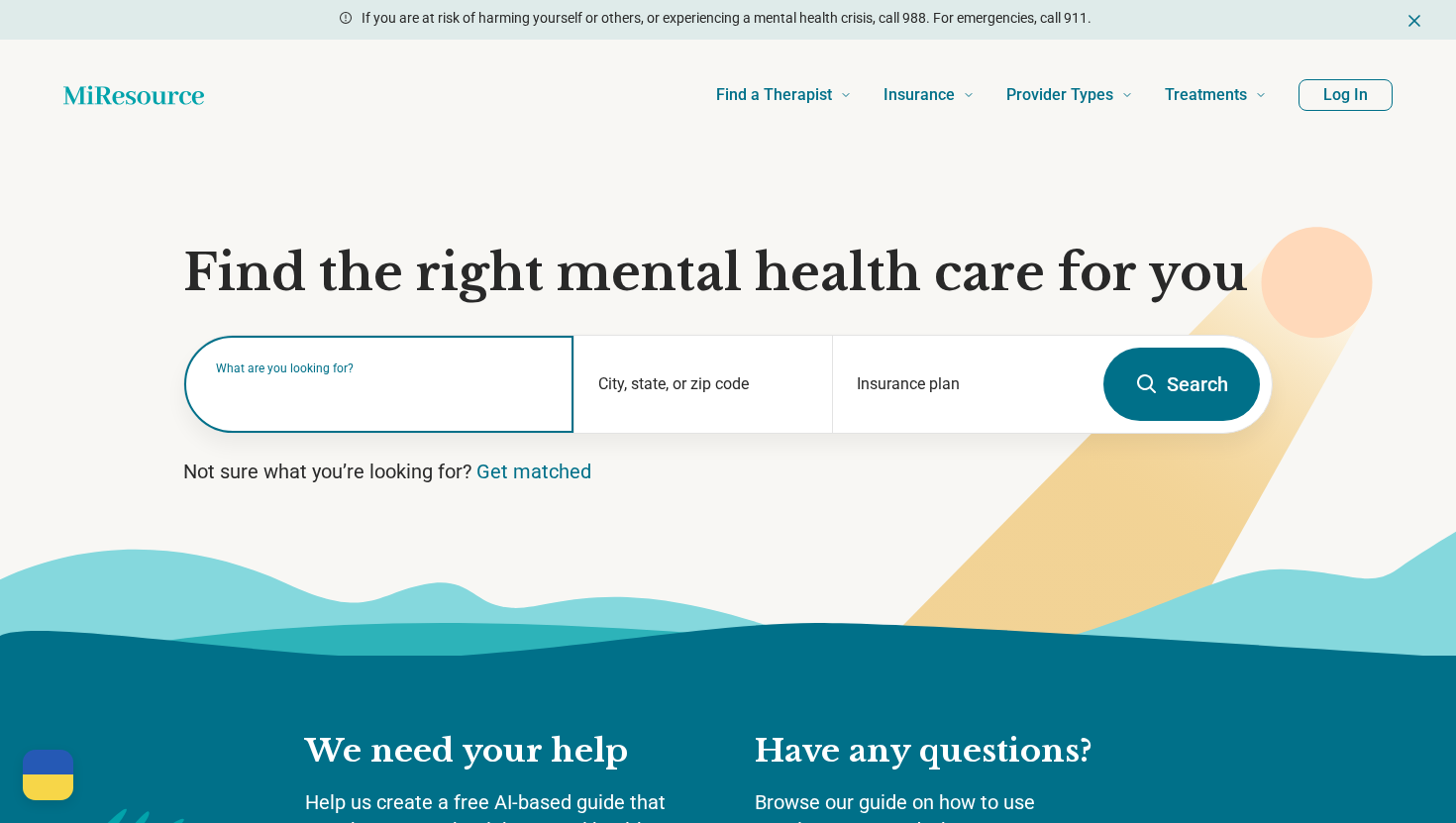 click at bounding box center [382, 394] 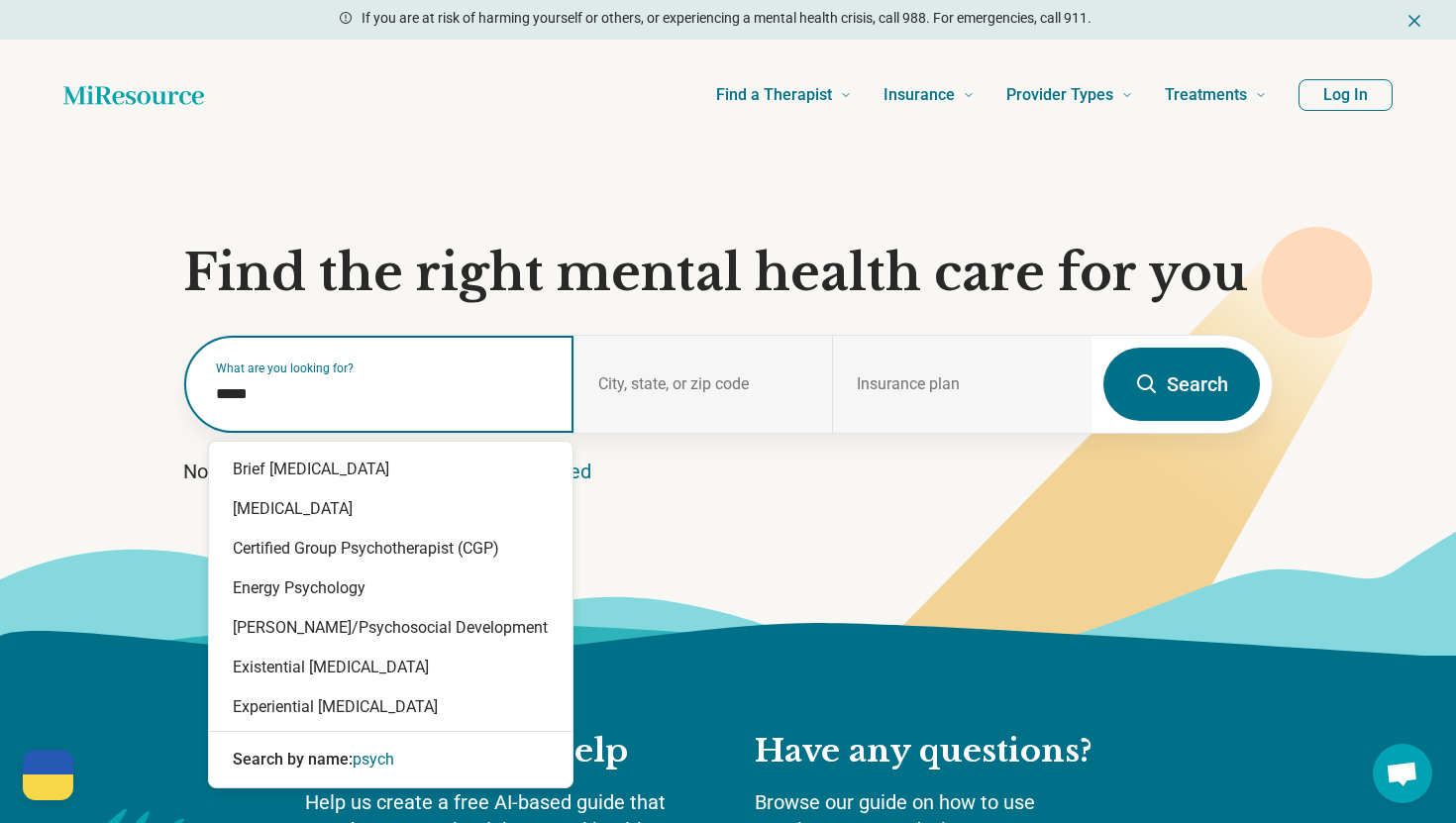 type on "******" 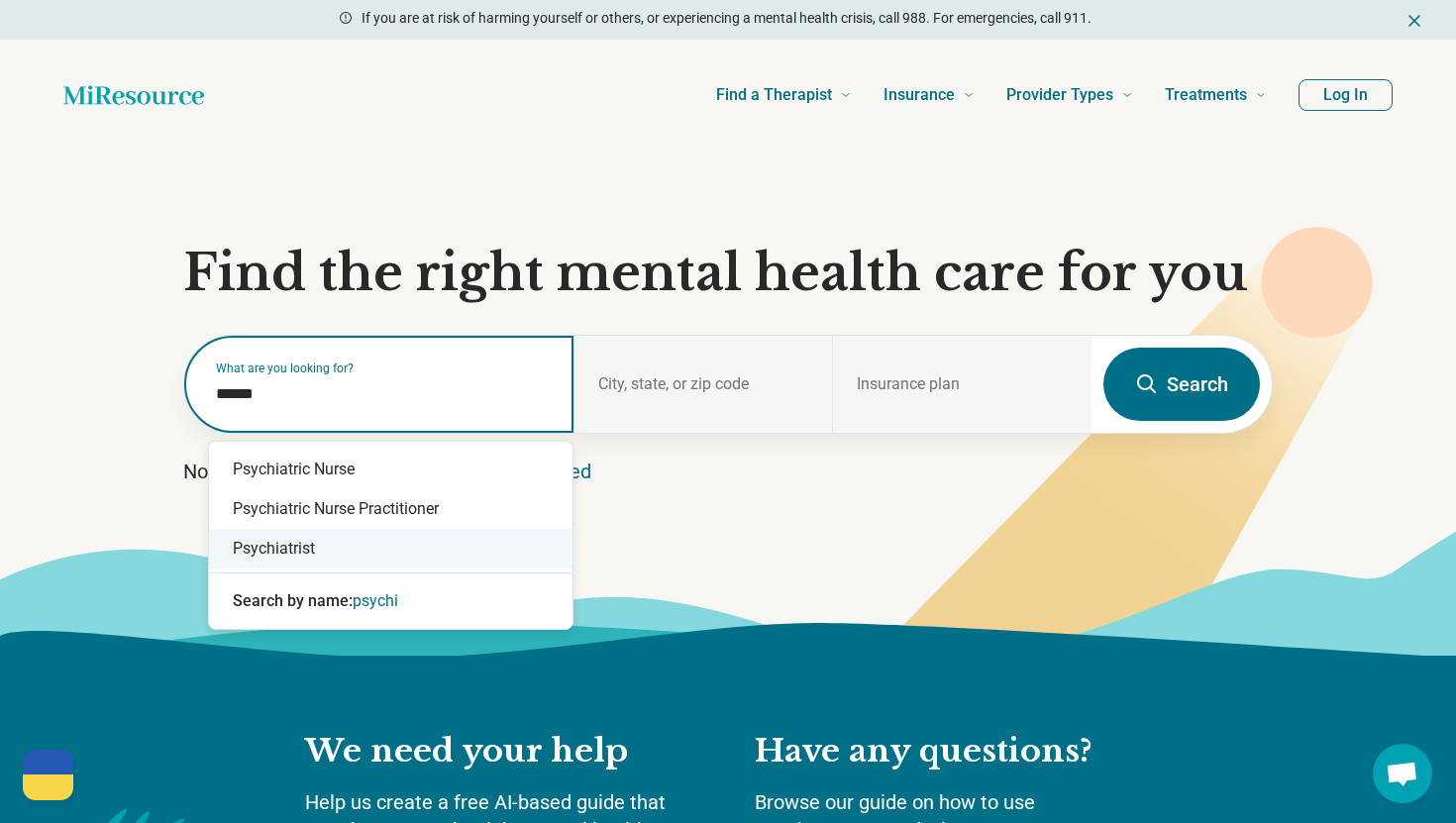 click on "Psychiatrist" at bounding box center (390, 549) 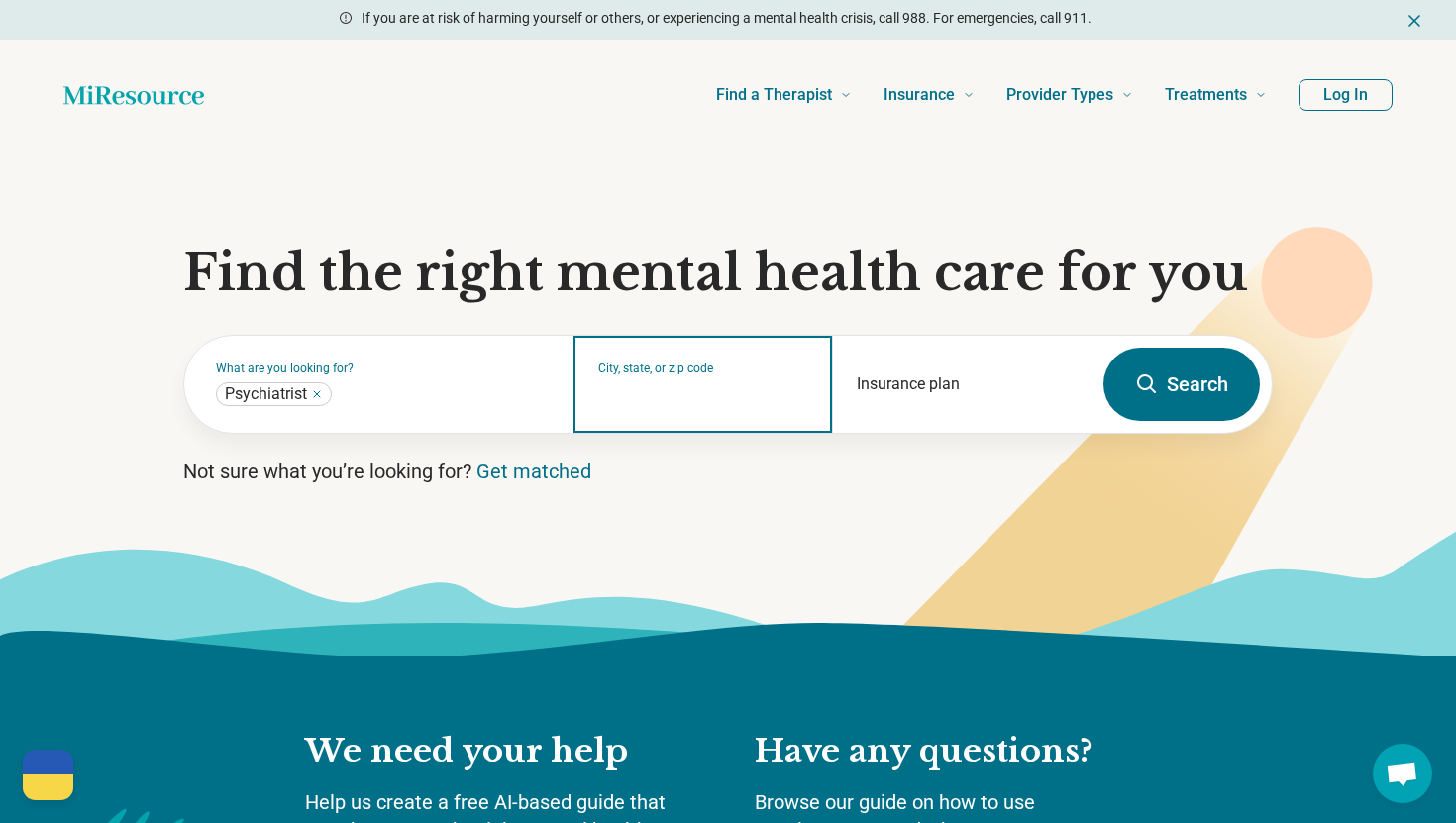 click on "City, state, or zip code" at bounding box center [703, 397] 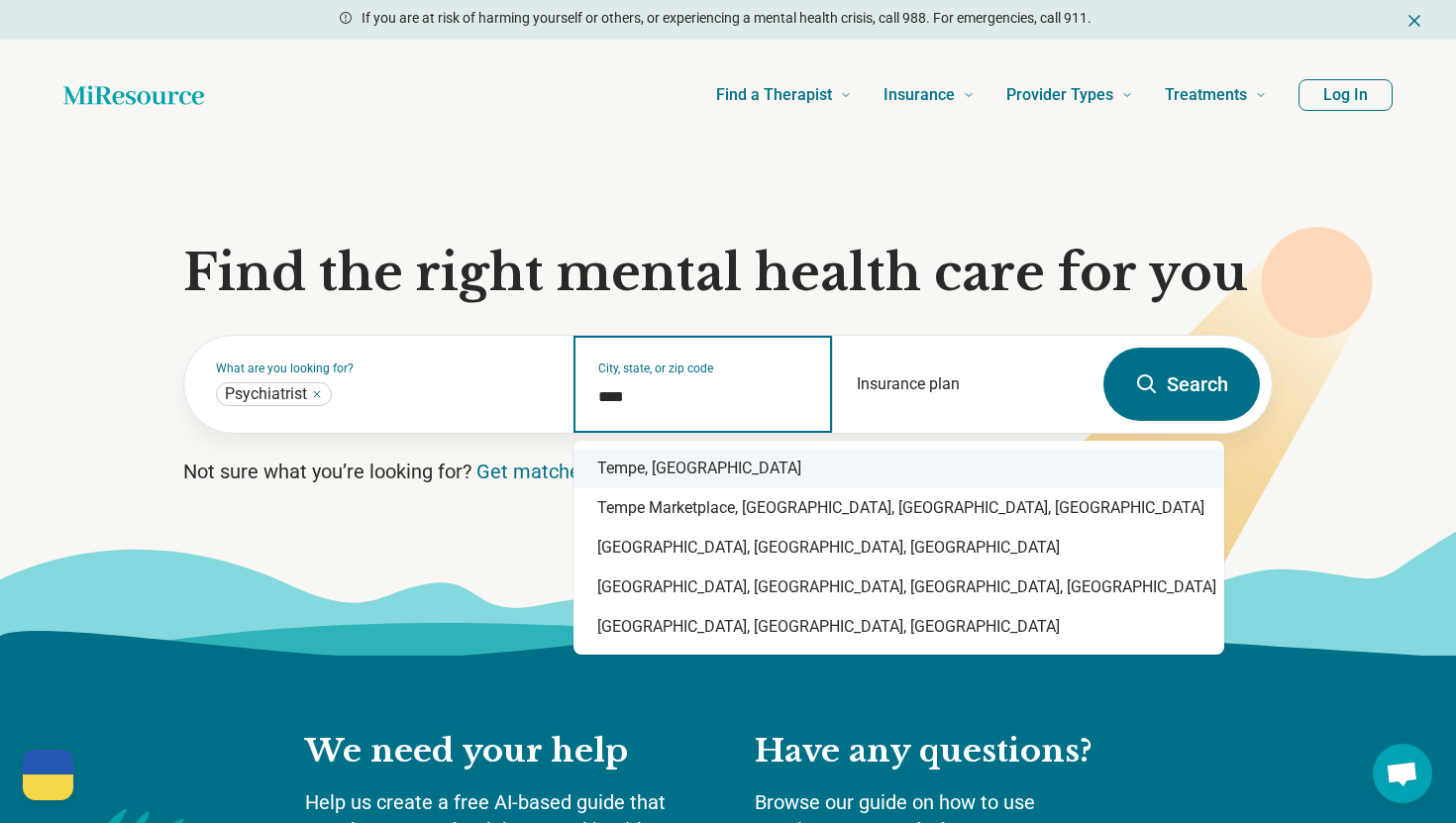 click on "Tempe, AZ" at bounding box center [898, 468] 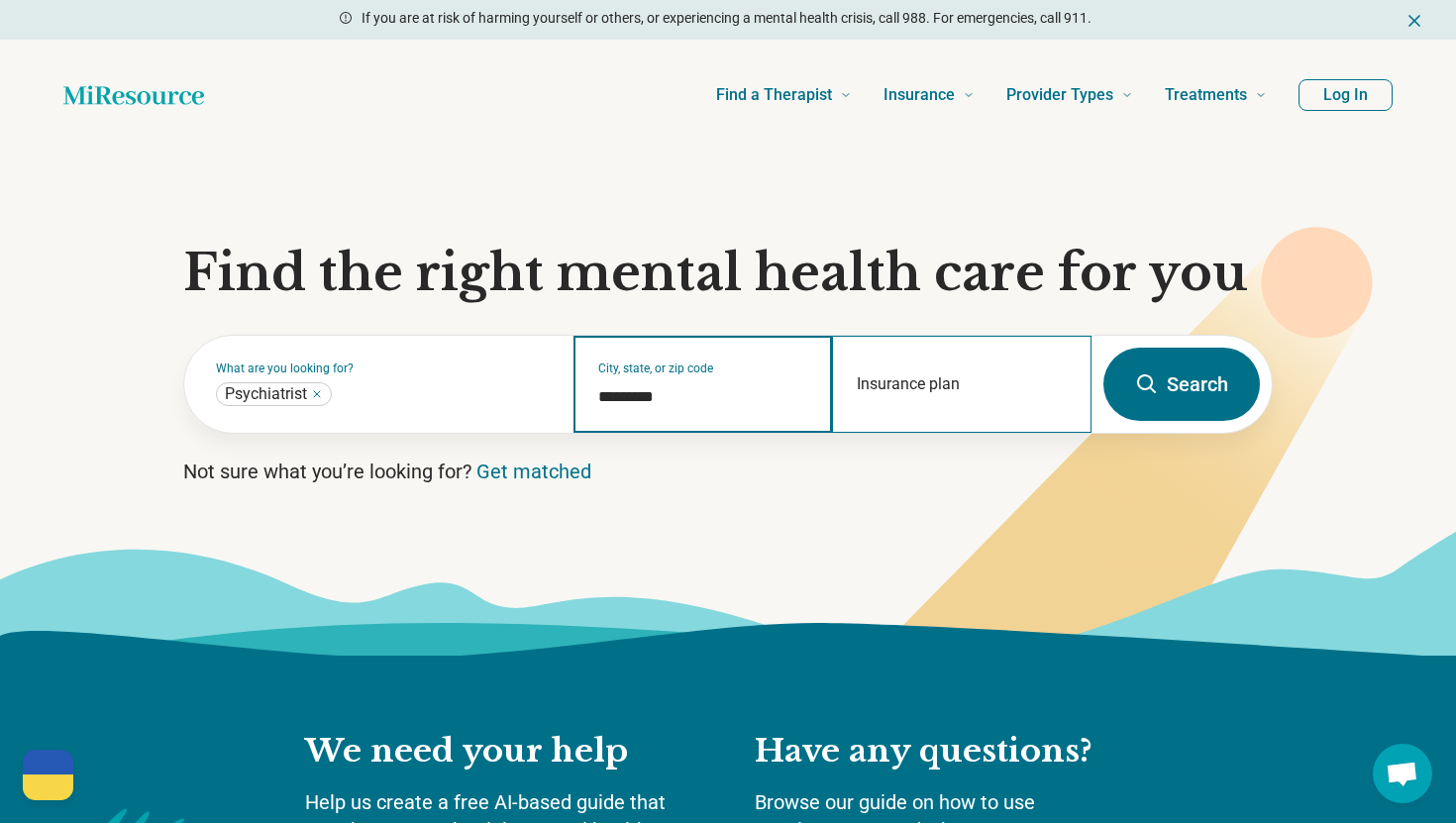 type on "*********" 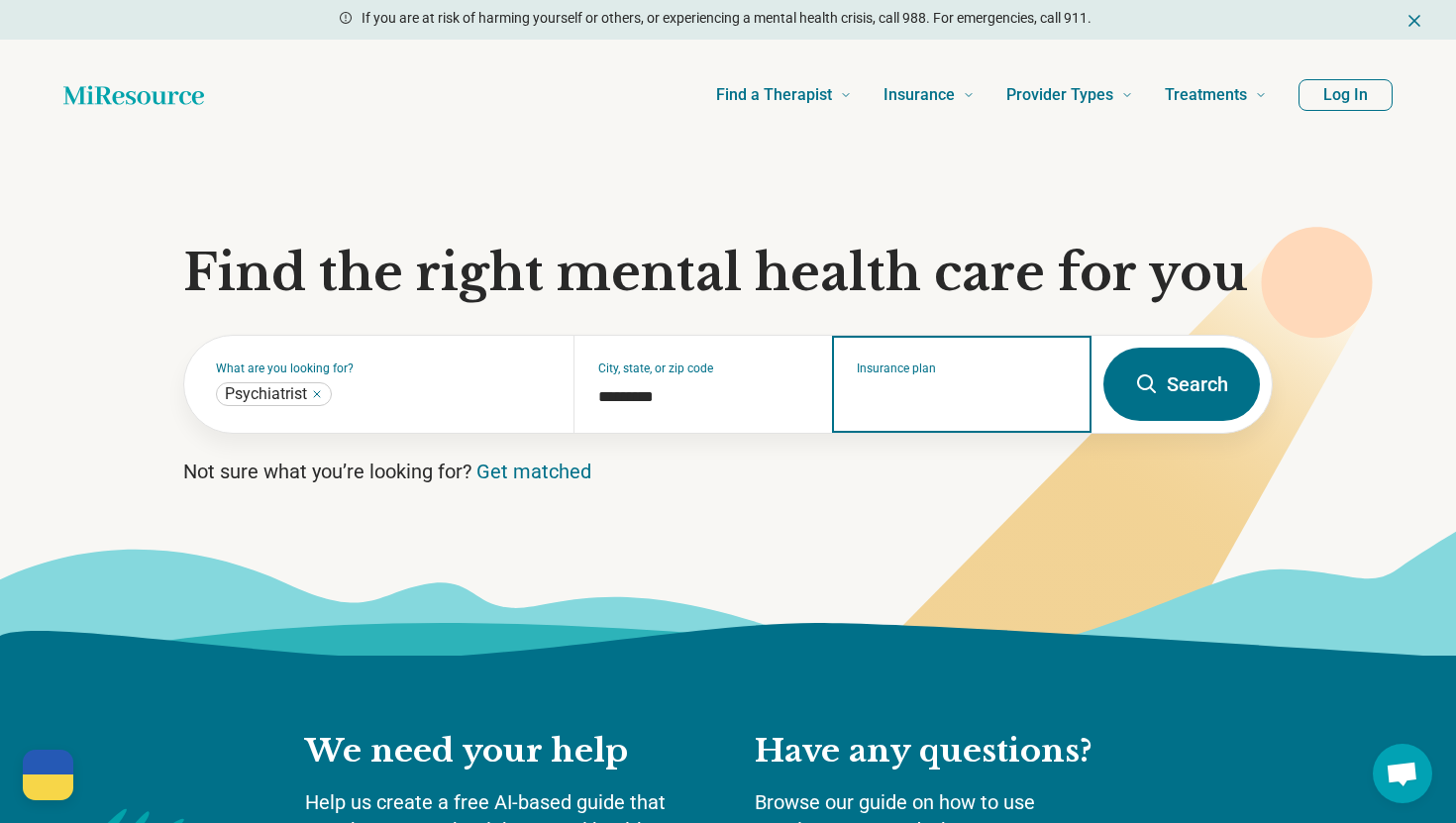 click on "Insurance plan" at bounding box center (962, 397) 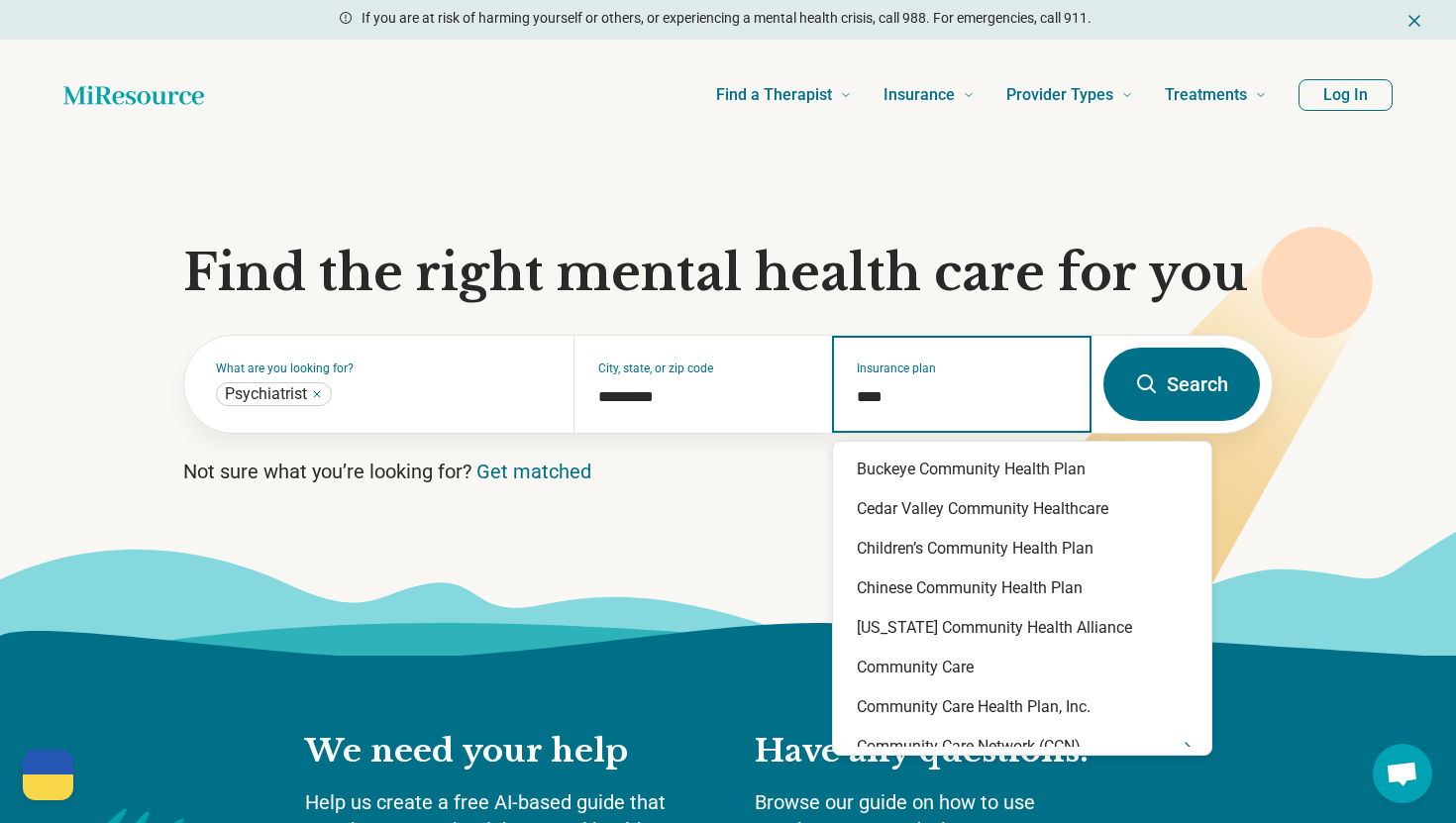 type on "*****" 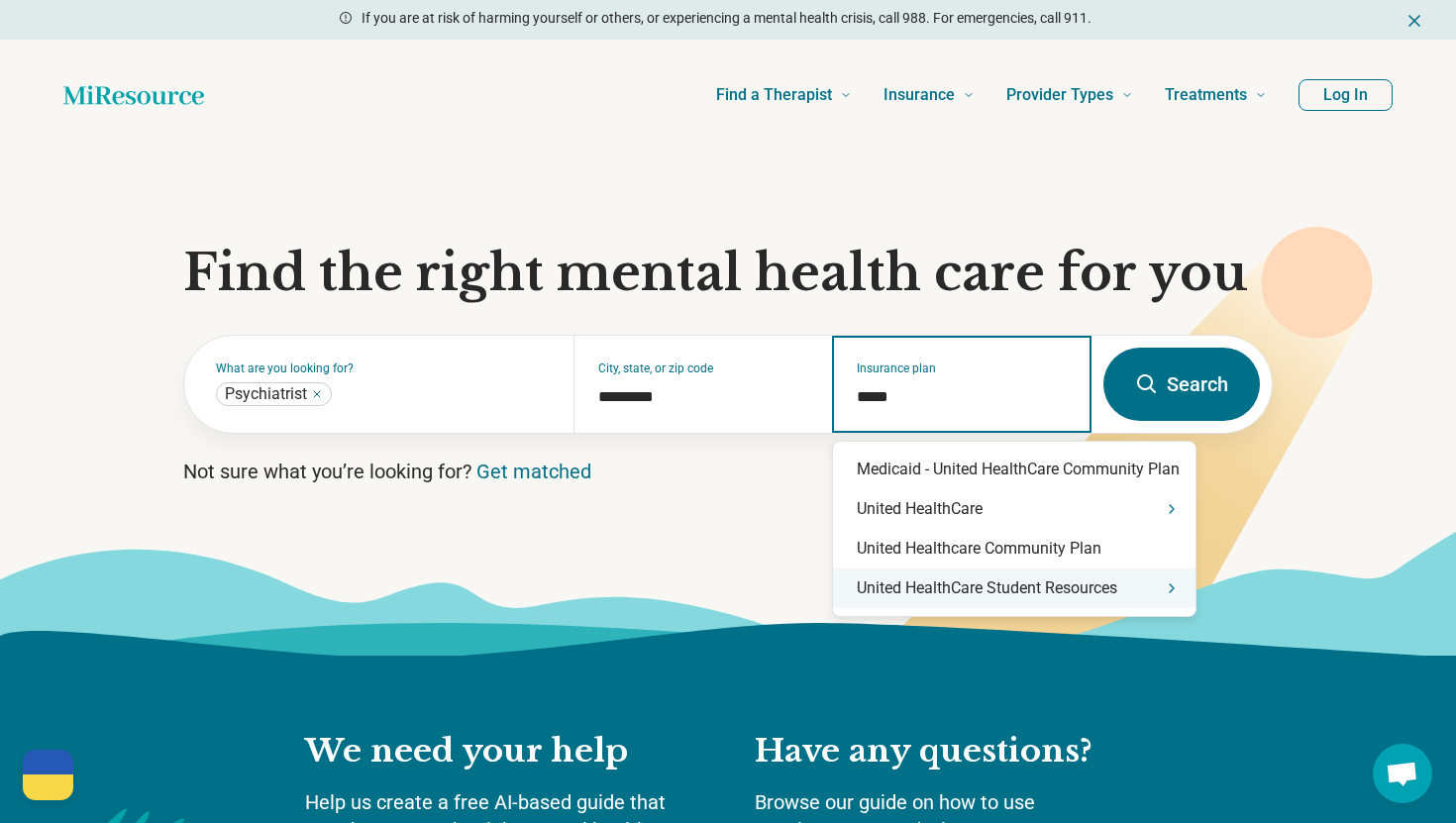 click on "United HealthCare Student Resources" at bounding box center (1014, 588) 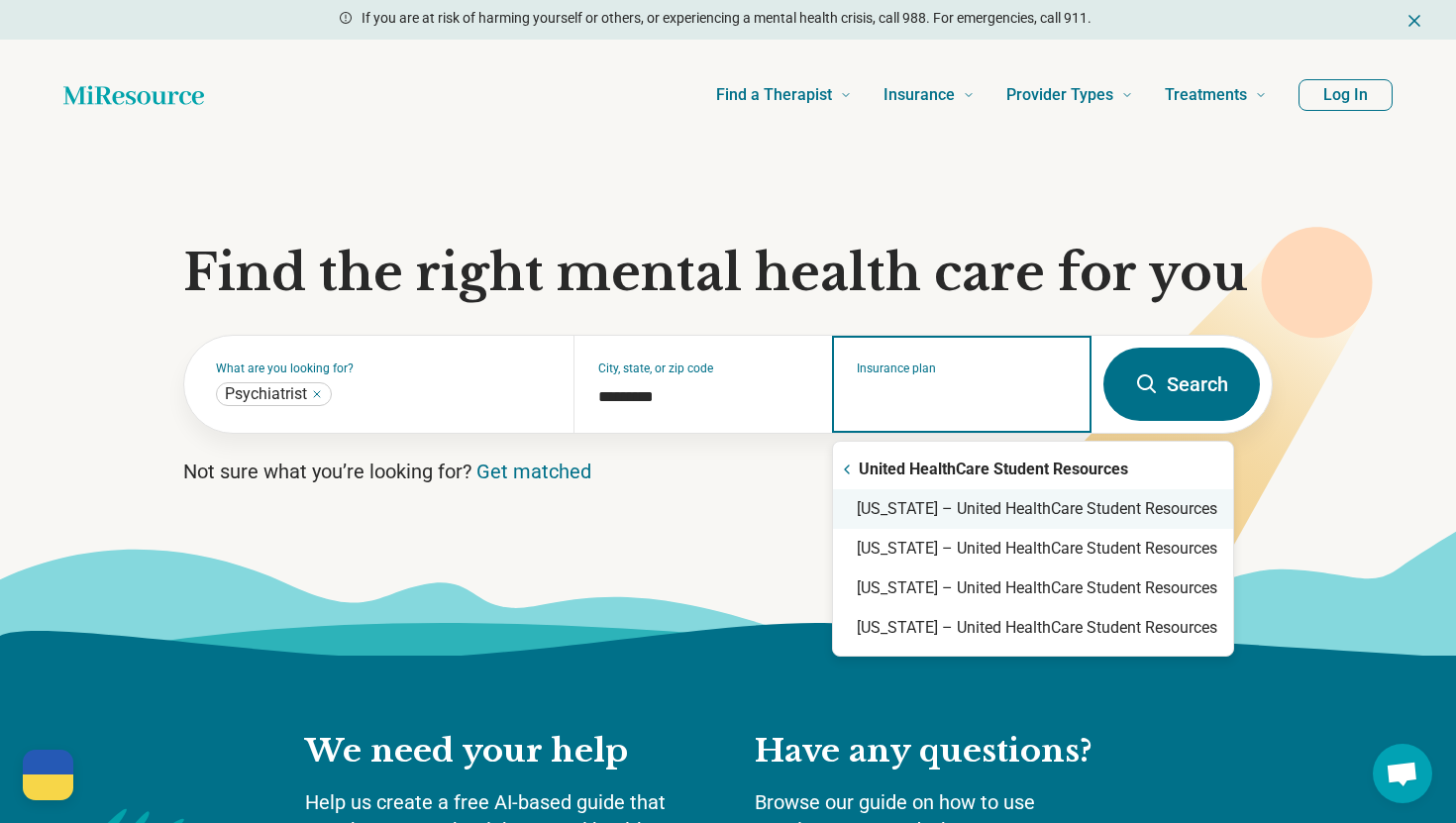 click on "Arizona – United HealthCare Student Resources" at bounding box center [1033, 509] 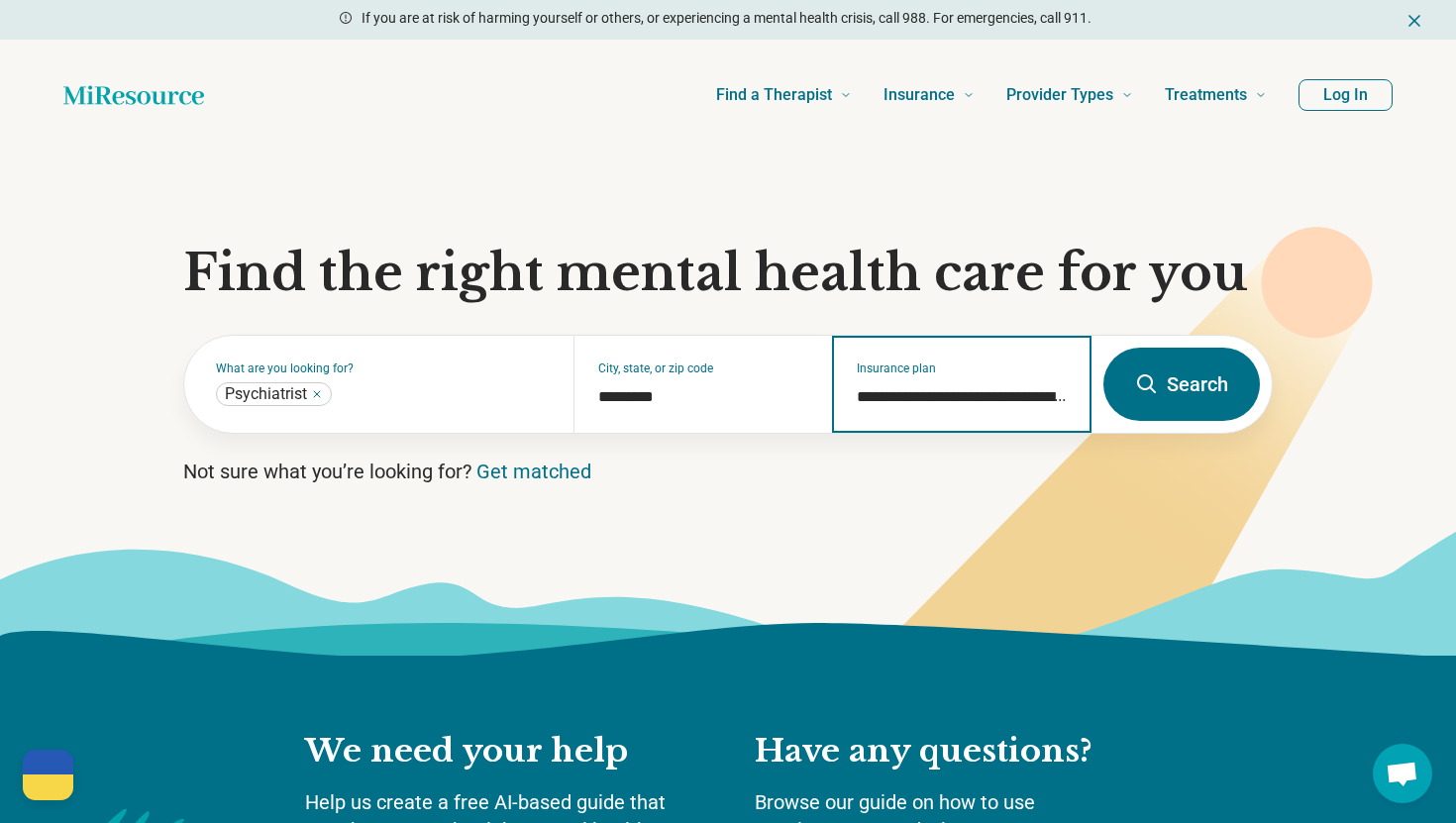 type on "**********" 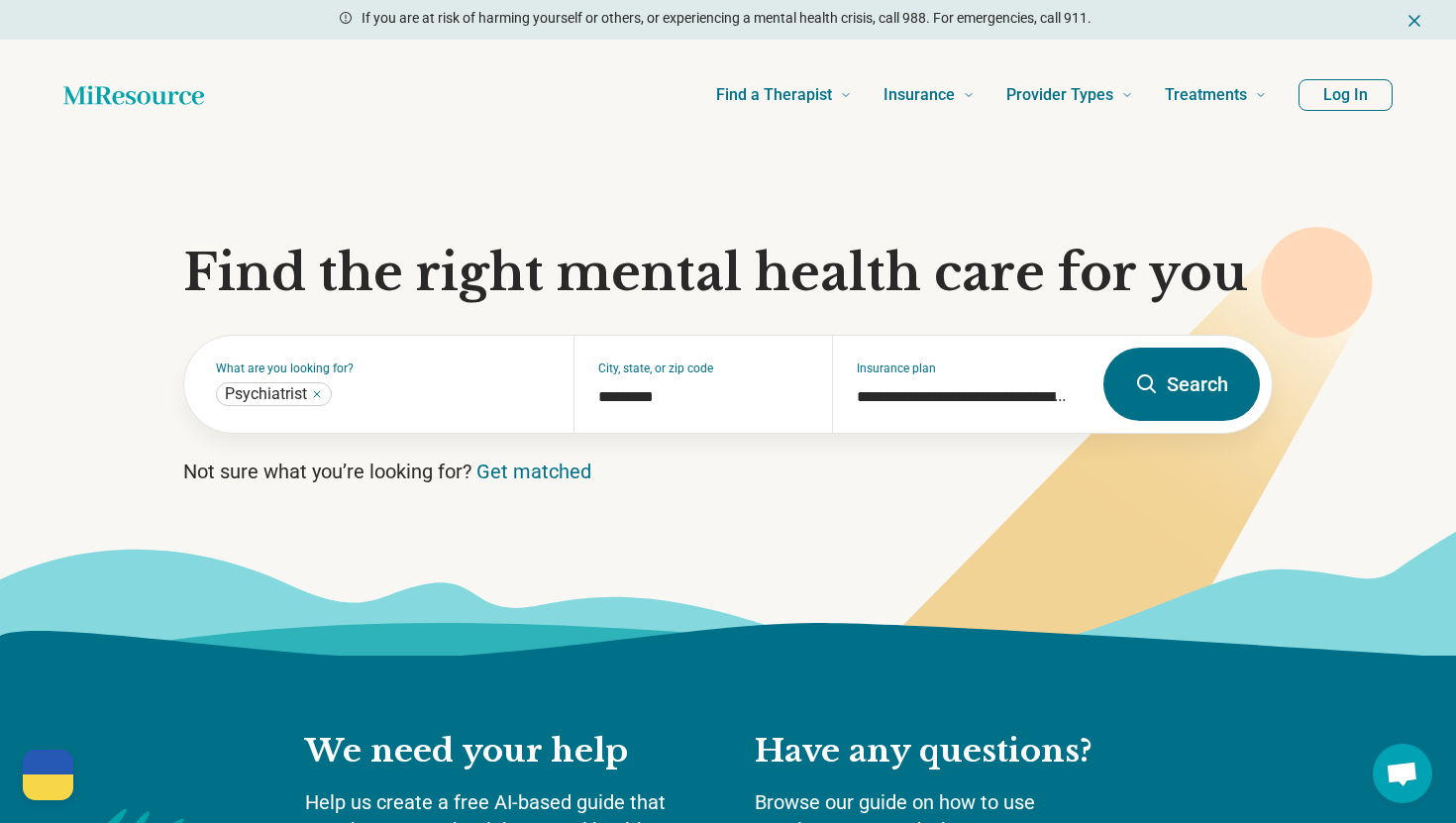 click 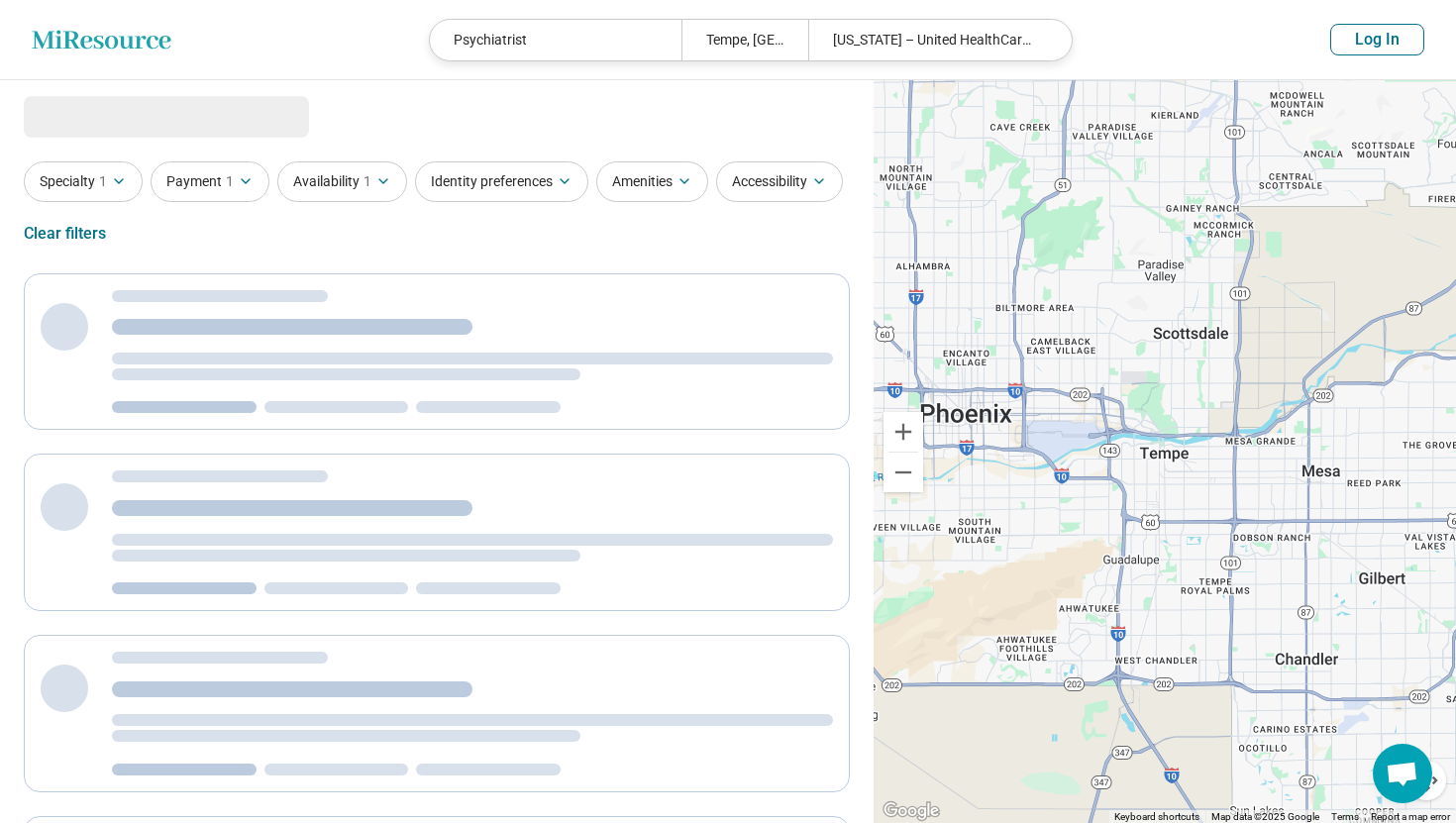 select on "***" 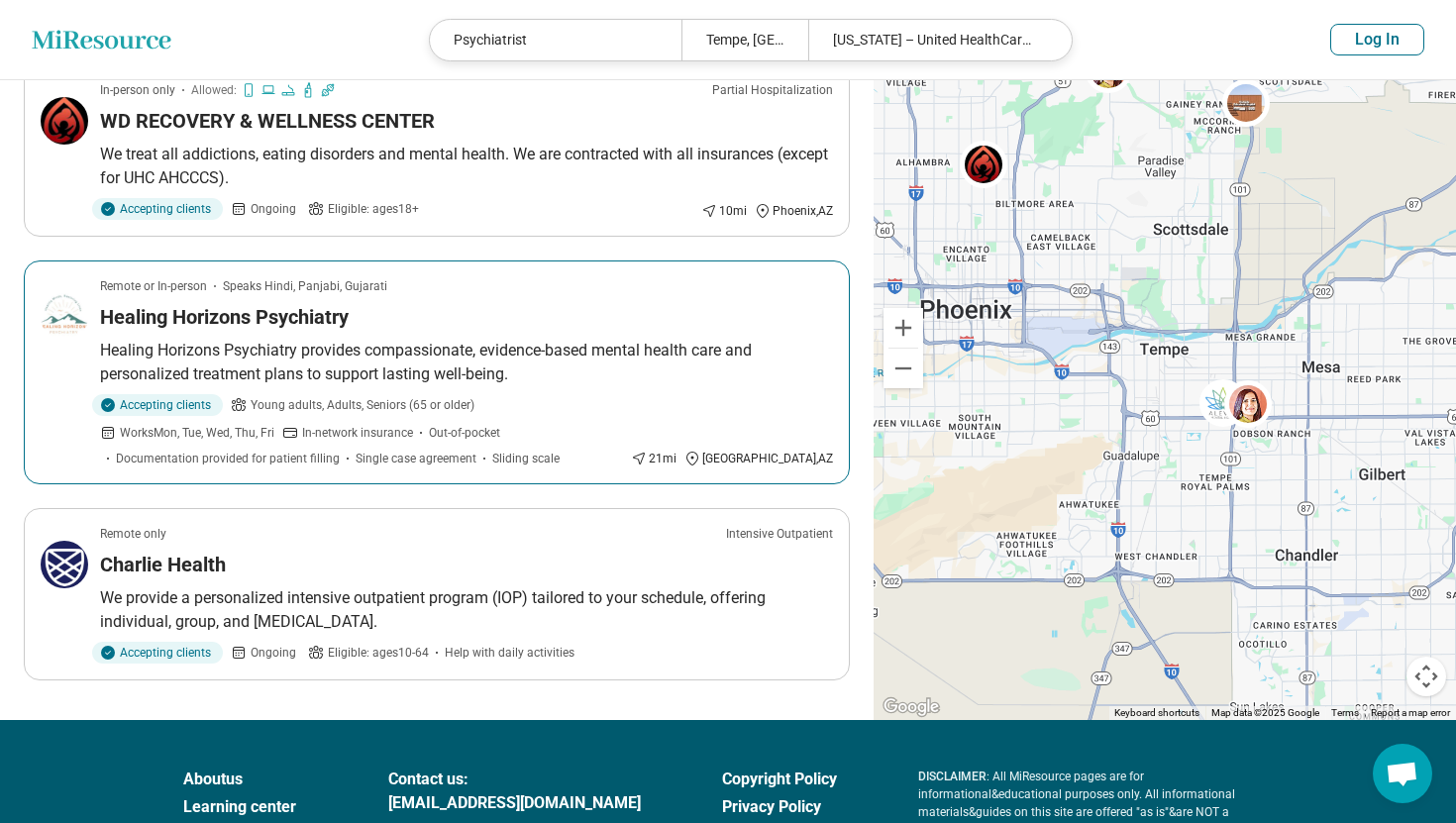 scroll, scrollTop: 897, scrollLeft: 0, axis: vertical 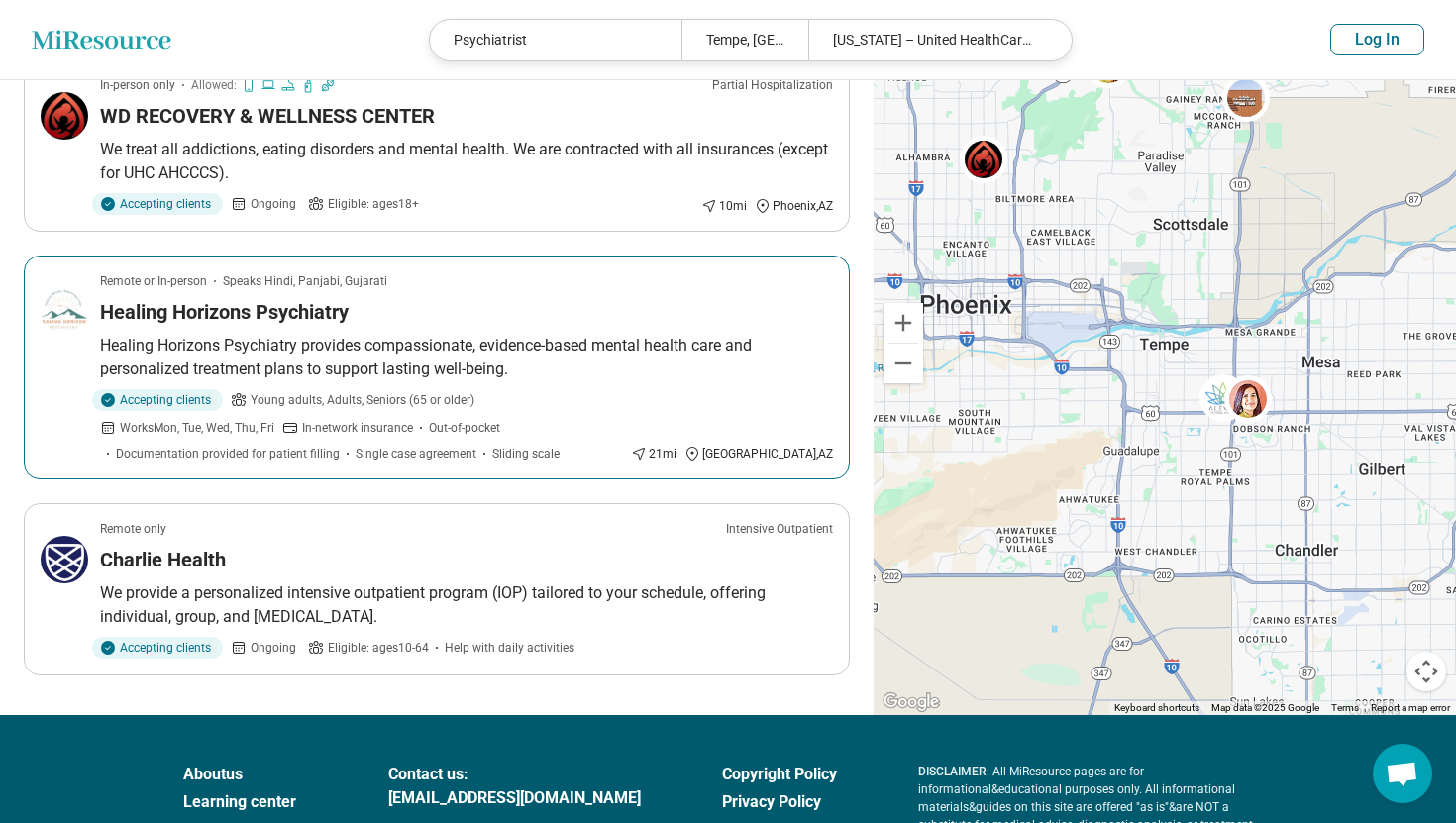 click on "Remote or In-person Speaks Hindi, Panjabi, Gujarati Healing Horizons Psychiatry Healing Horizons Psychiatry provides compassionate, evidence-based mental health care and  personalized treatment plans to support  lasting well-being. Accepting clients Young adults, Adults, Seniors (65 or older) Works  Mon, Tue, Wed, Thu, Fri In-network insurance Out-of-pocket Documentation provided for patient filling Single case agreement Sliding scale 21  mi Glendale ,  AZ" at bounding box center [437, 367] 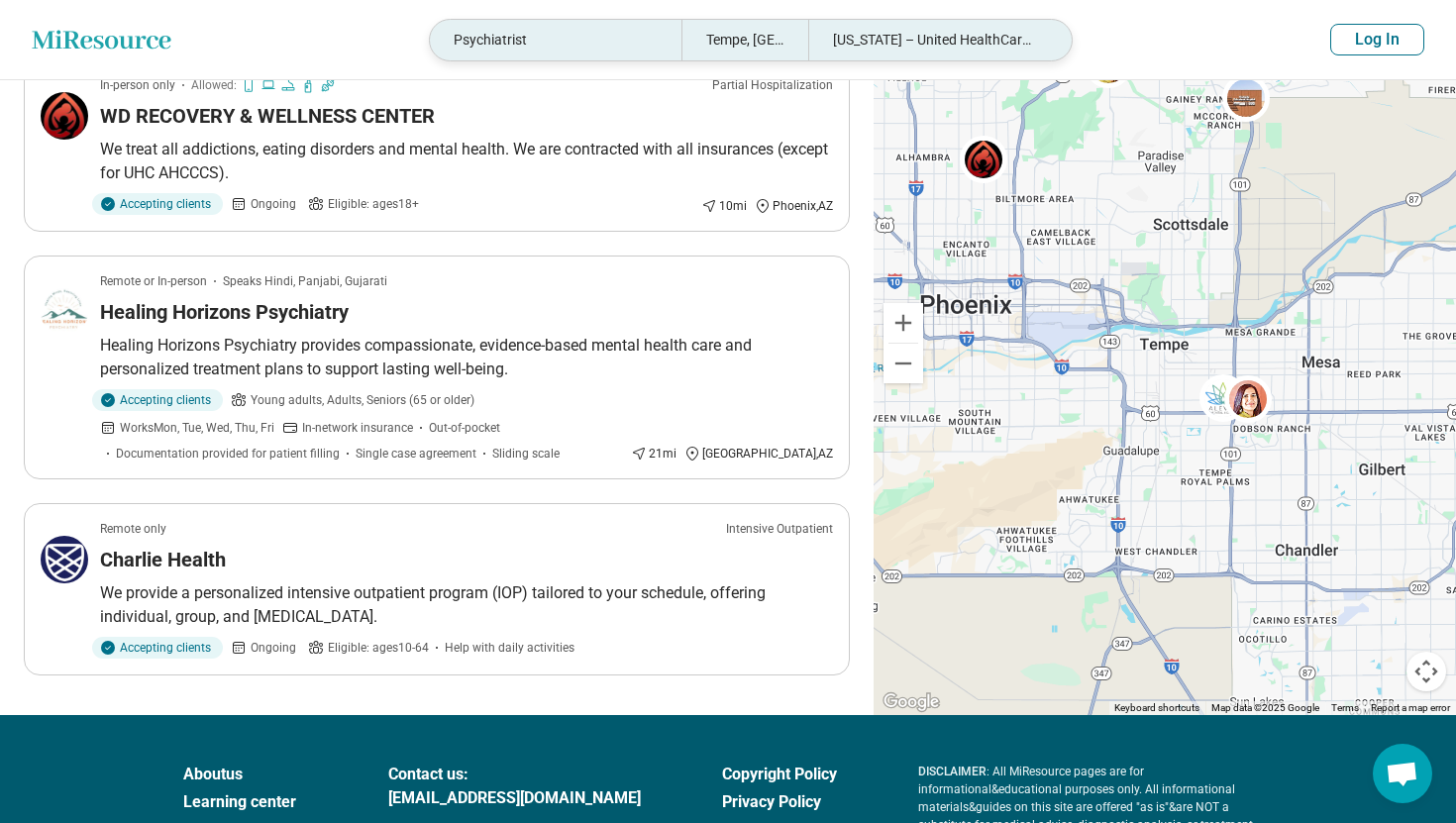 click on "Tempe, AZ" at bounding box center (744, 40) 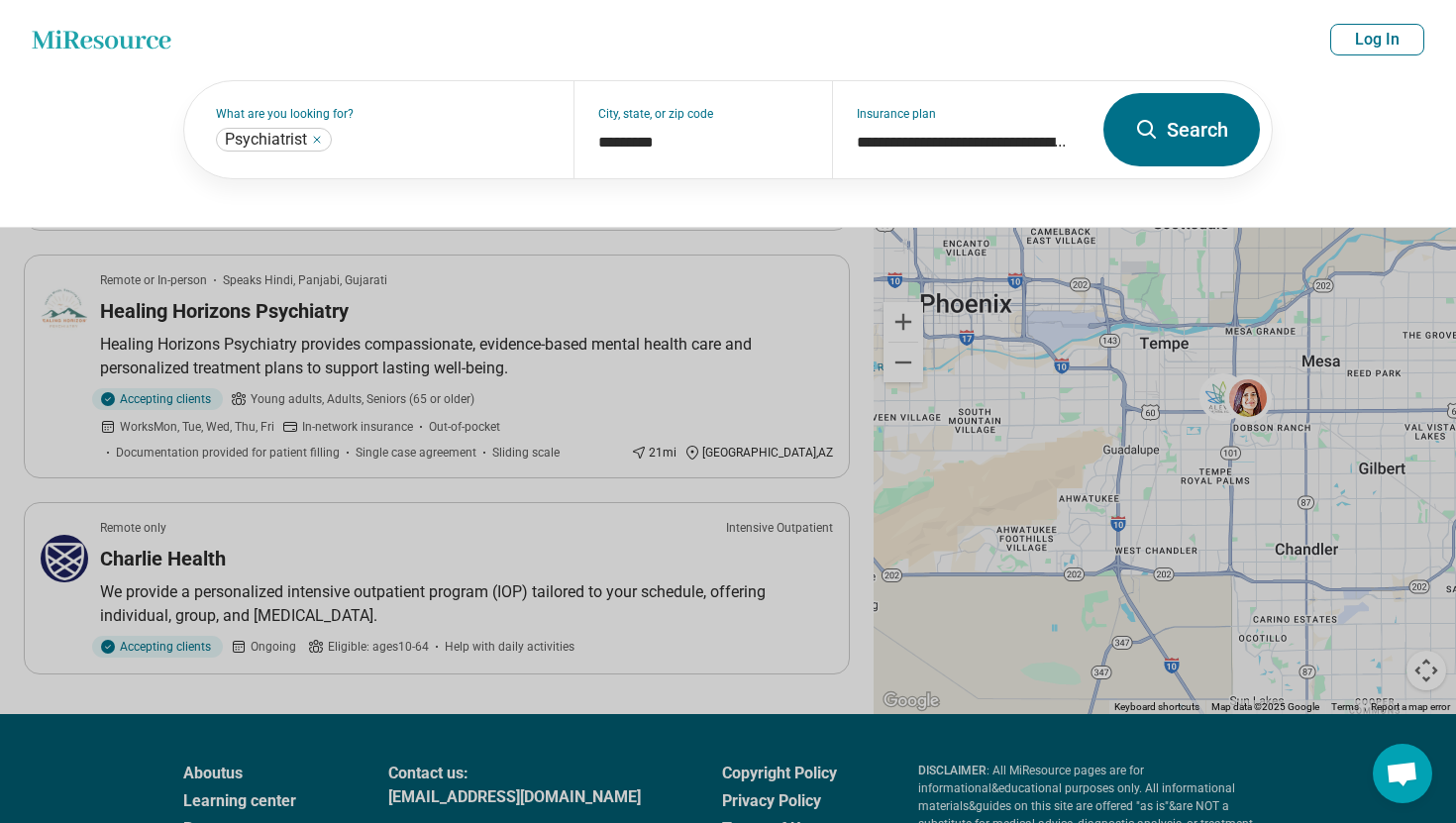 scroll, scrollTop: 896, scrollLeft: 0, axis: vertical 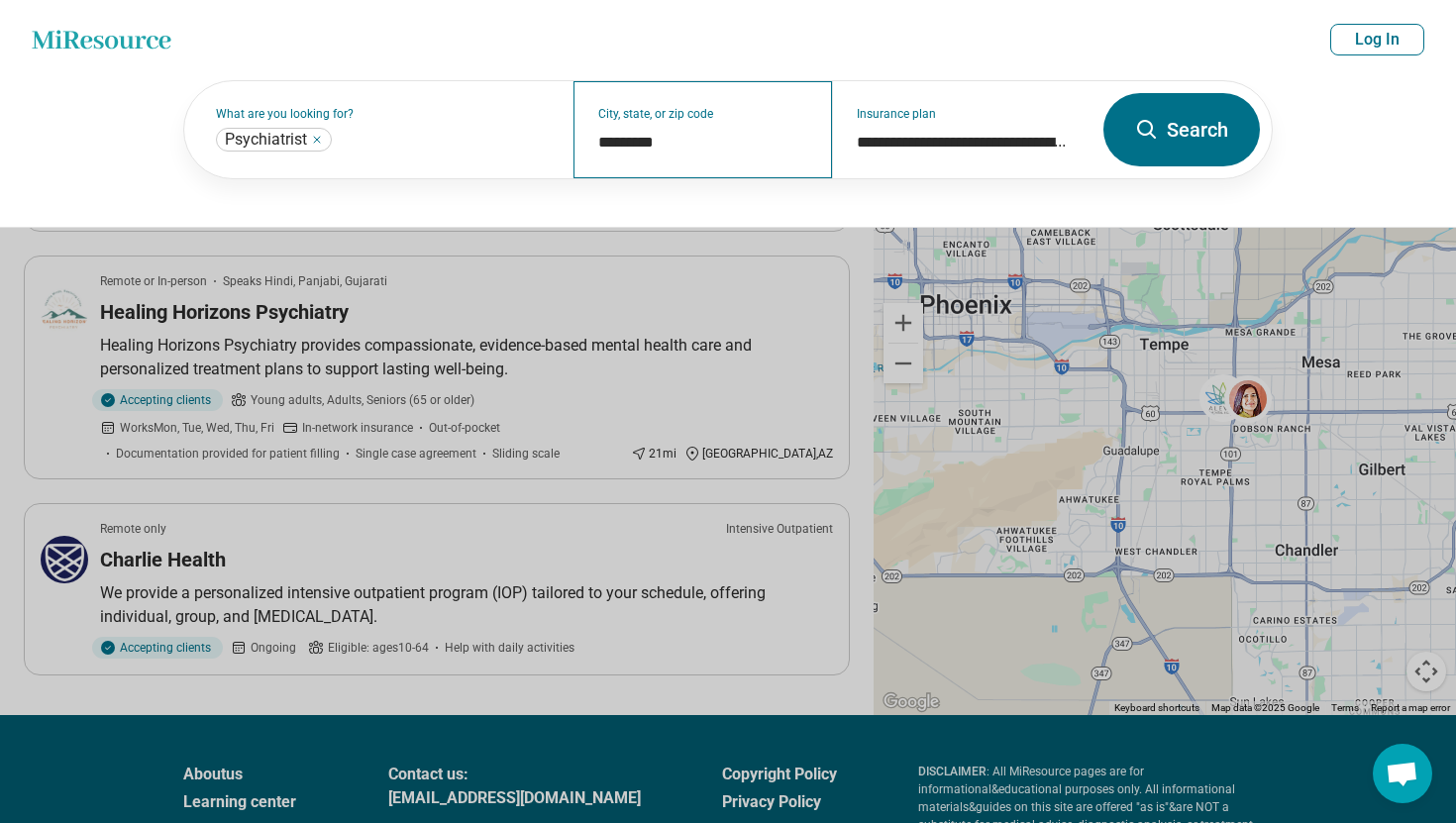 click on "City, state, or zip code *********" at bounding box center [703, 130] 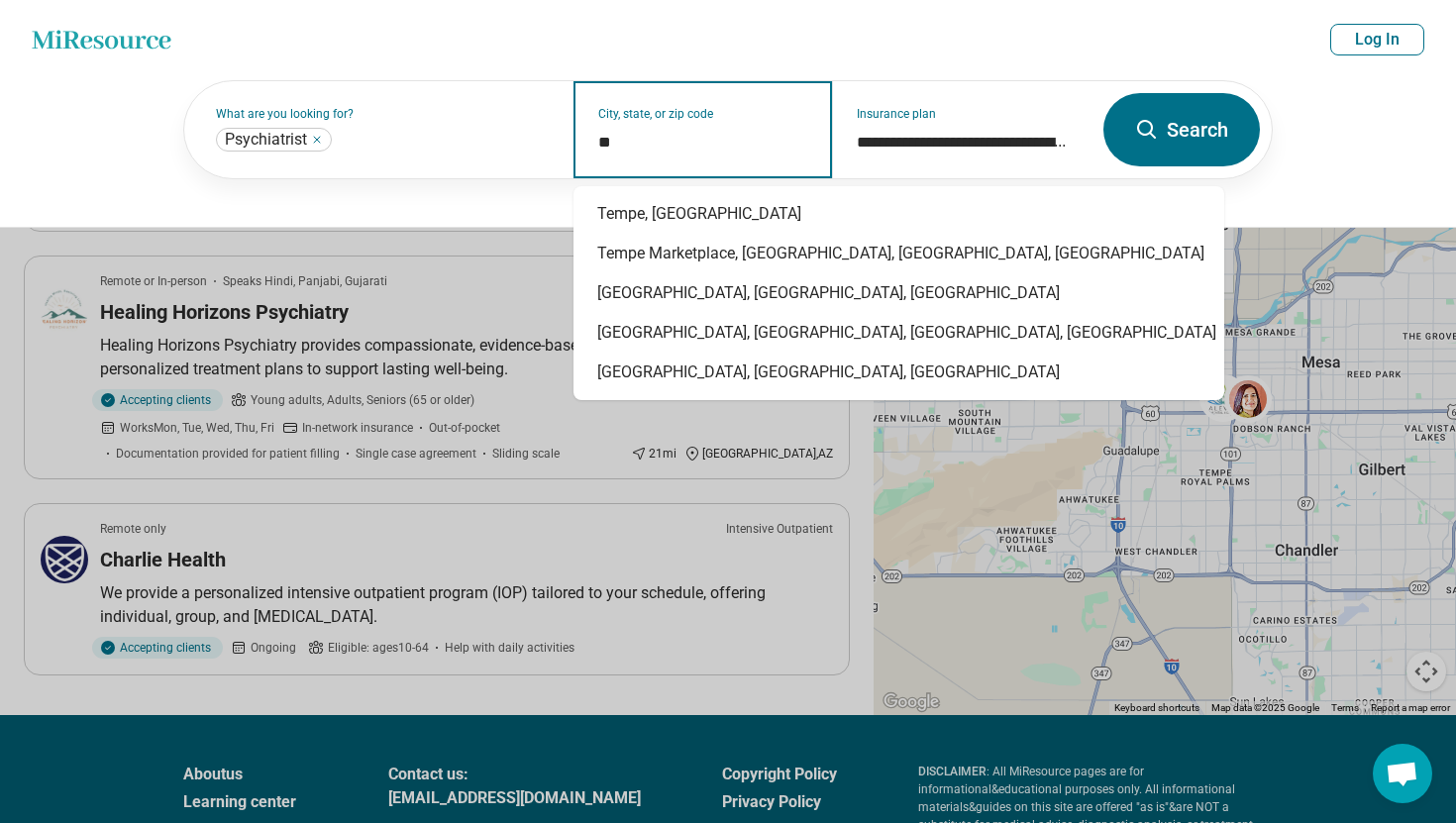 type on "*" 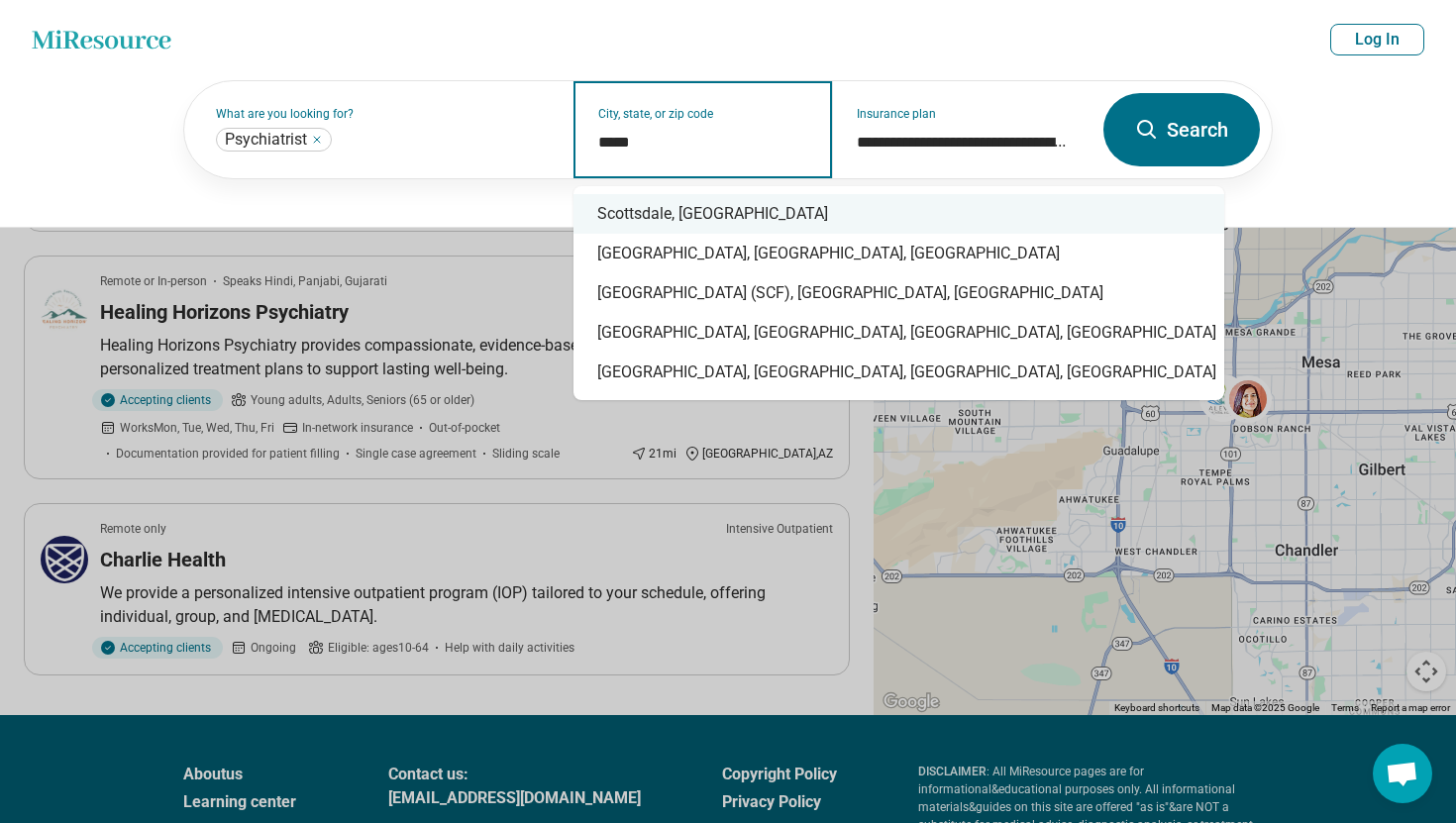 click on "Scottsdale, AZ" at bounding box center (898, 214) 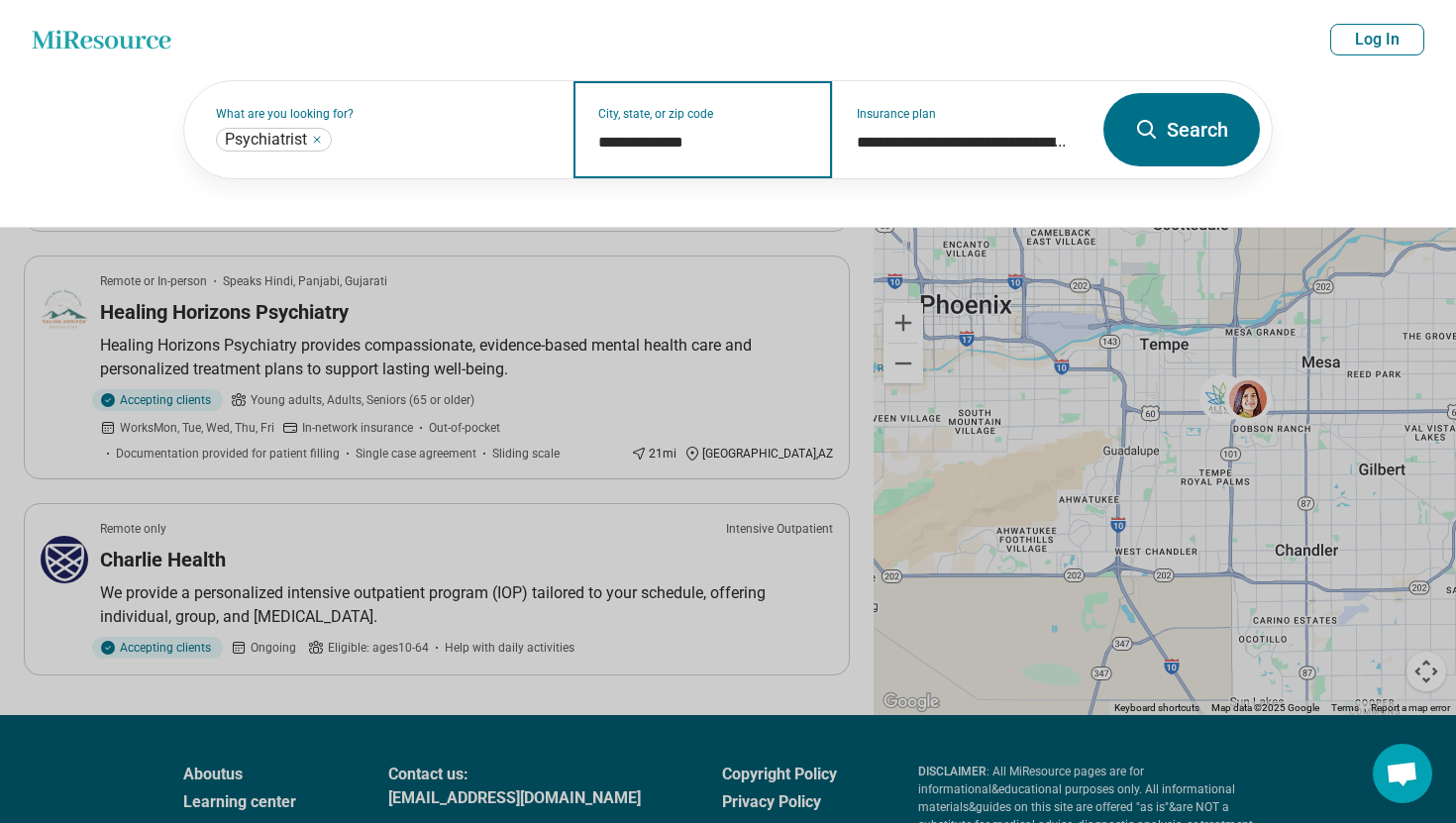 type on "**********" 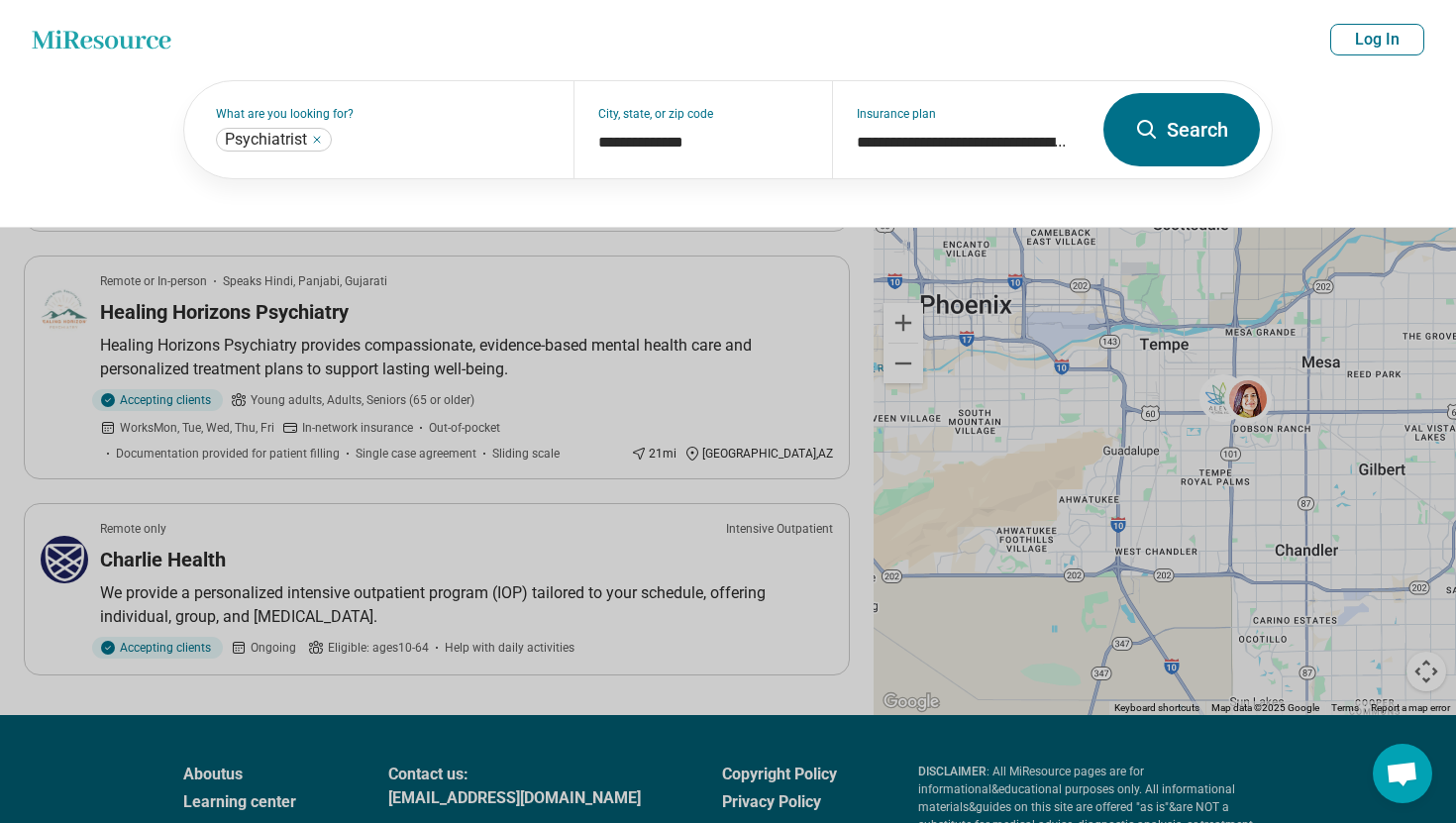 click on "Search" at bounding box center [1182, 130] 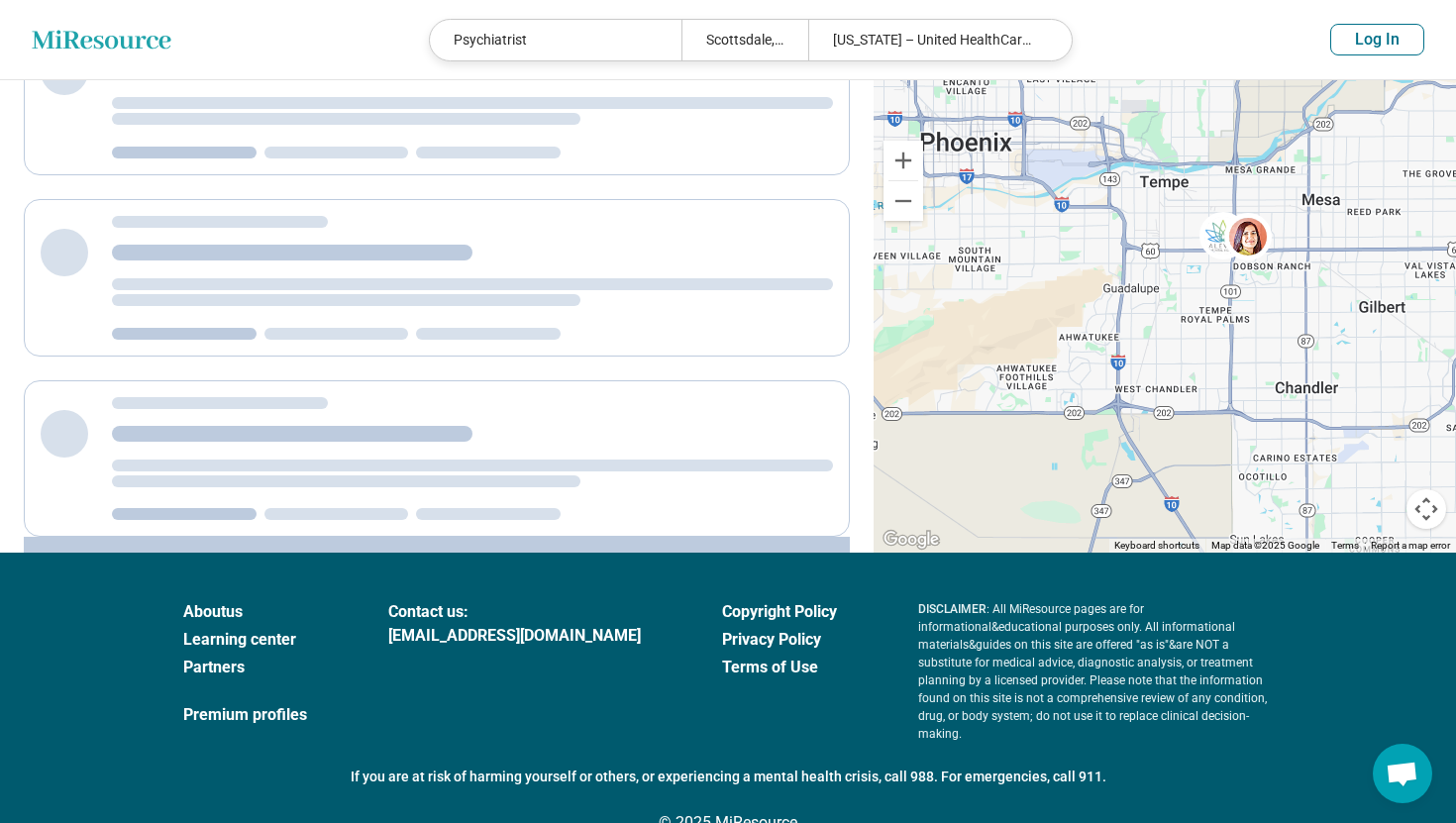 scroll, scrollTop: 0, scrollLeft: 0, axis: both 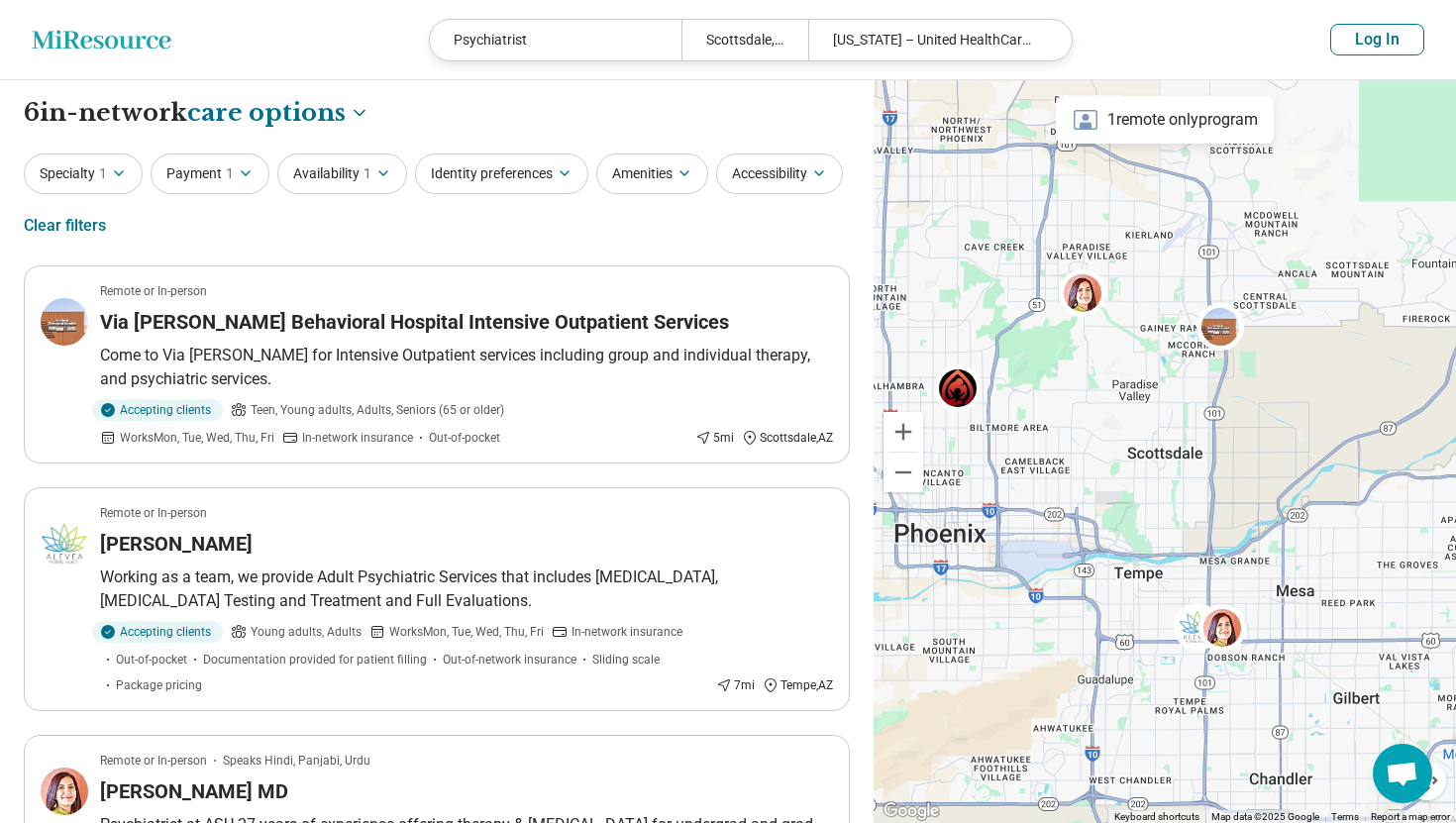 click on "Accessibility" at bounding box center (780, 173) 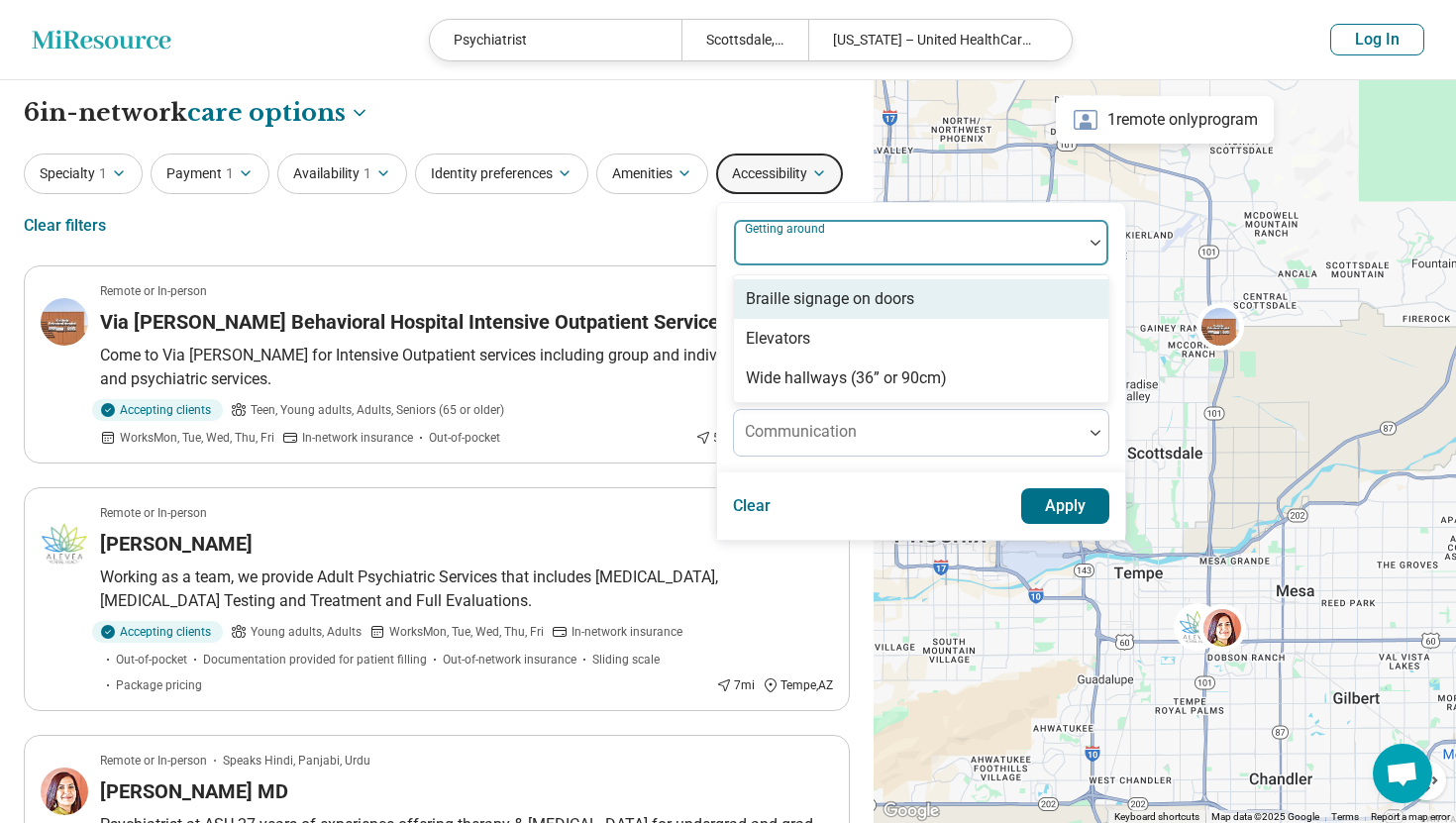 click on "Getting around" at bounding box center [921, 243] 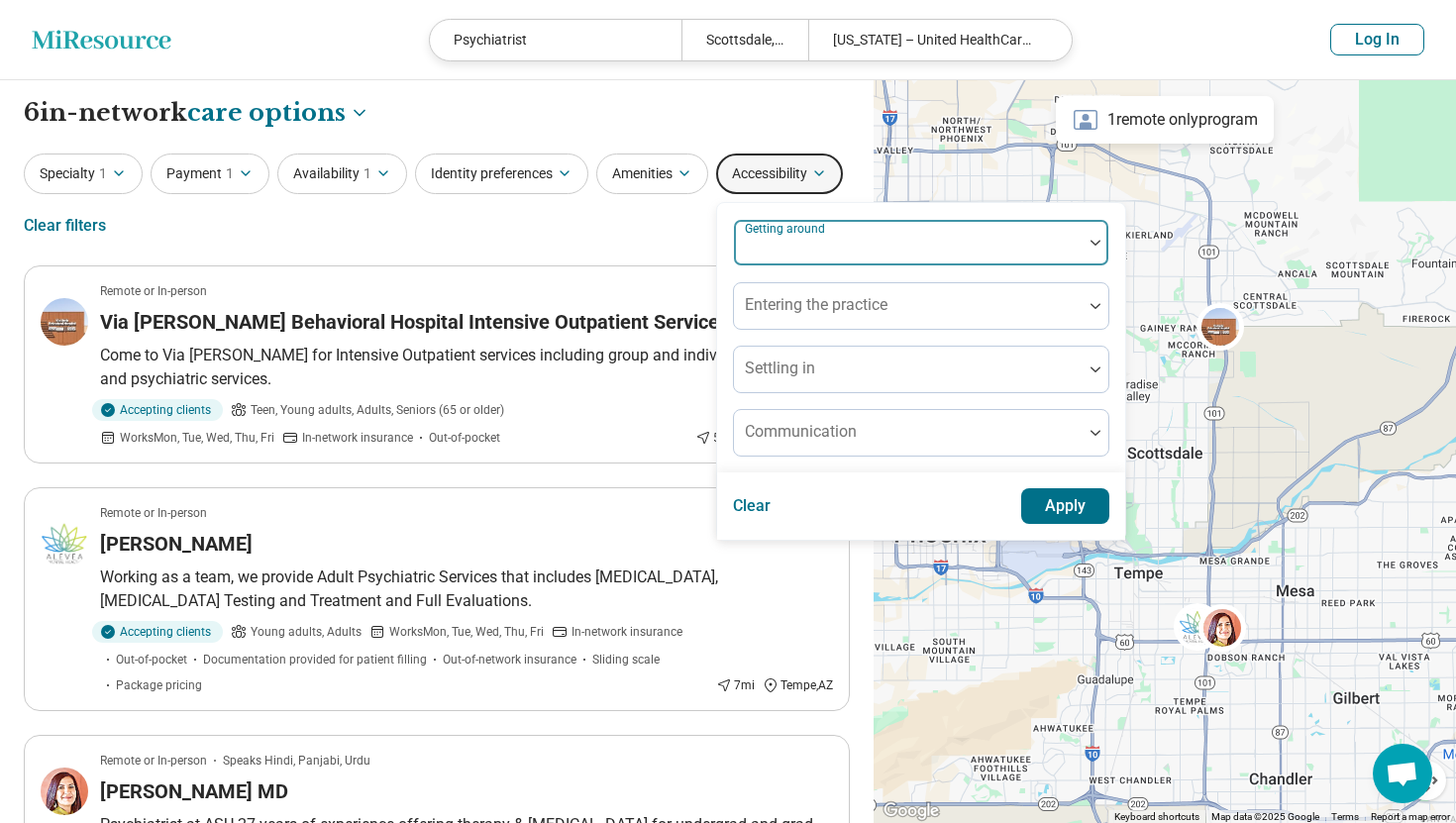click on "Getting around" at bounding box center (786, 229) 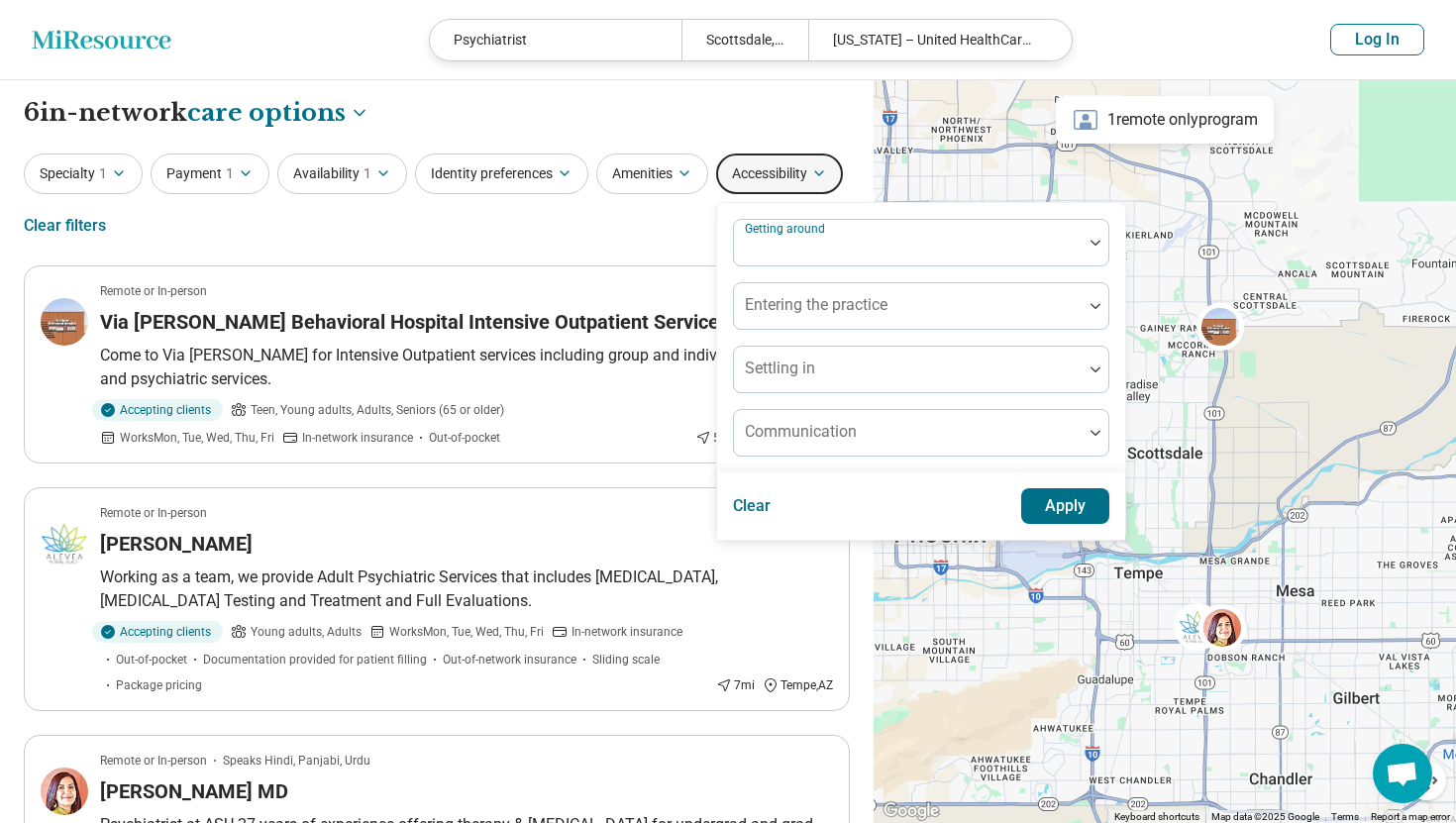 click 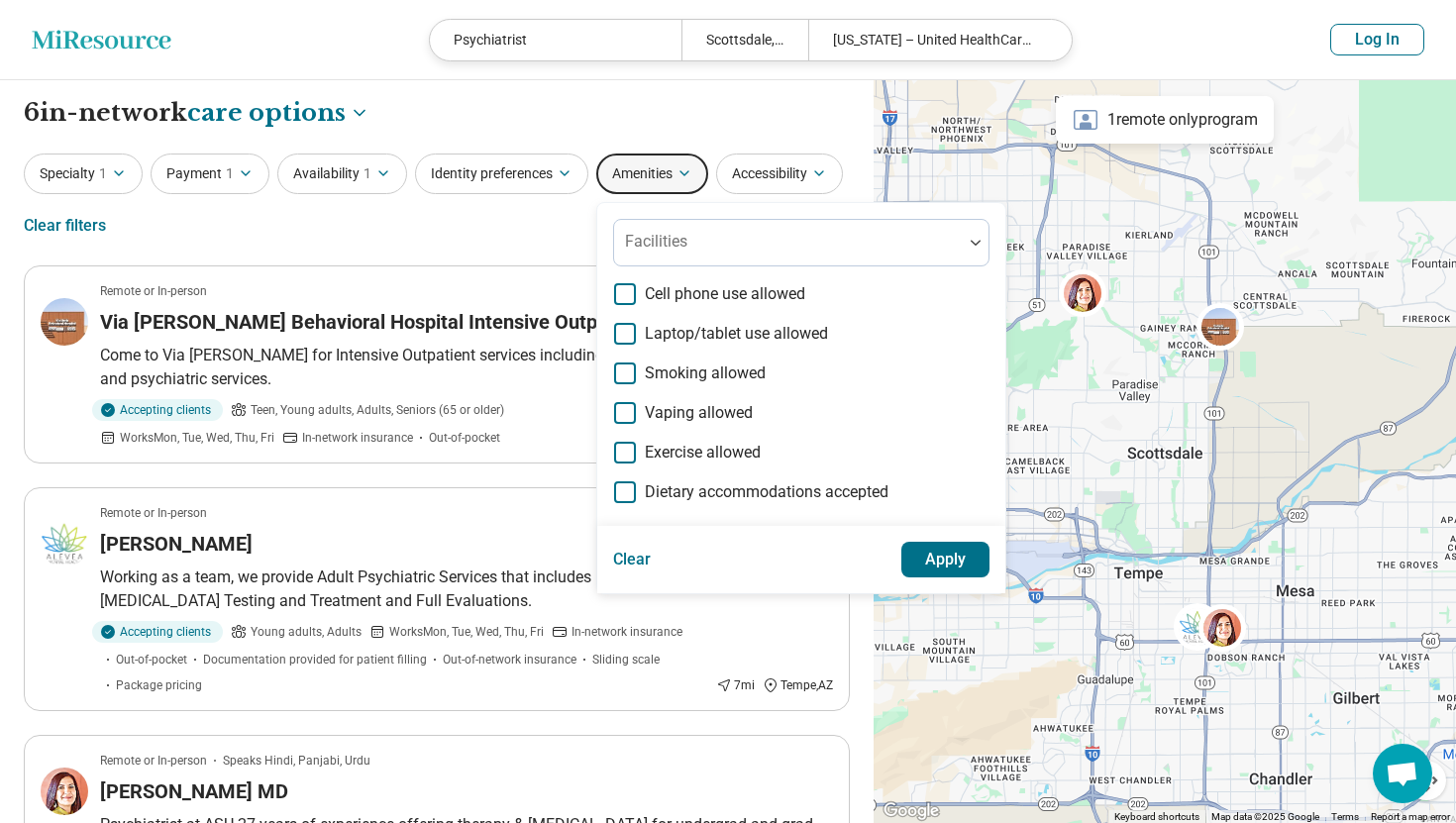 click on "Amenities" at bounding box center (652, 173) 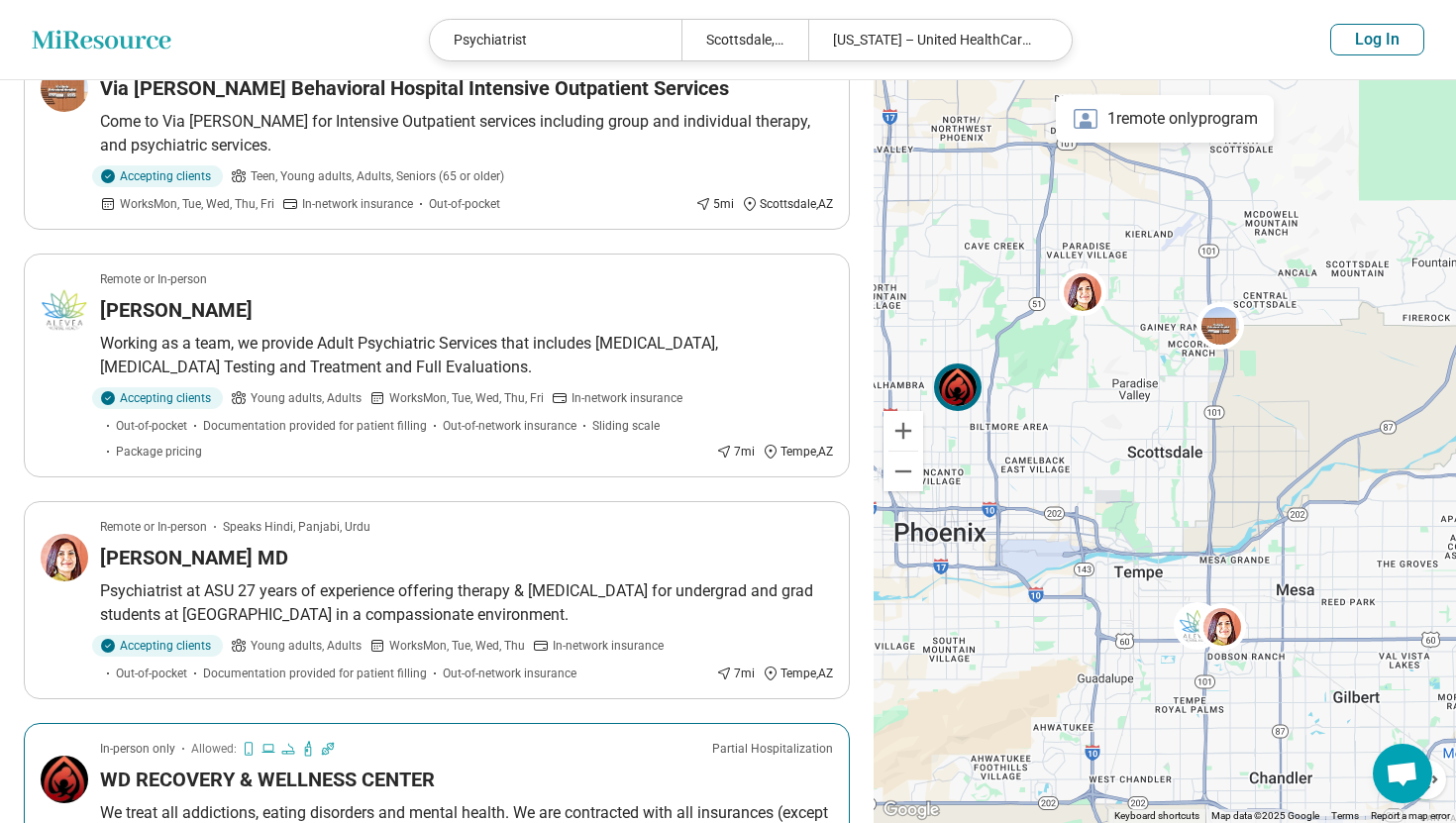 scroll, scrollTop: 0, scrollLeft: 0, axis: both 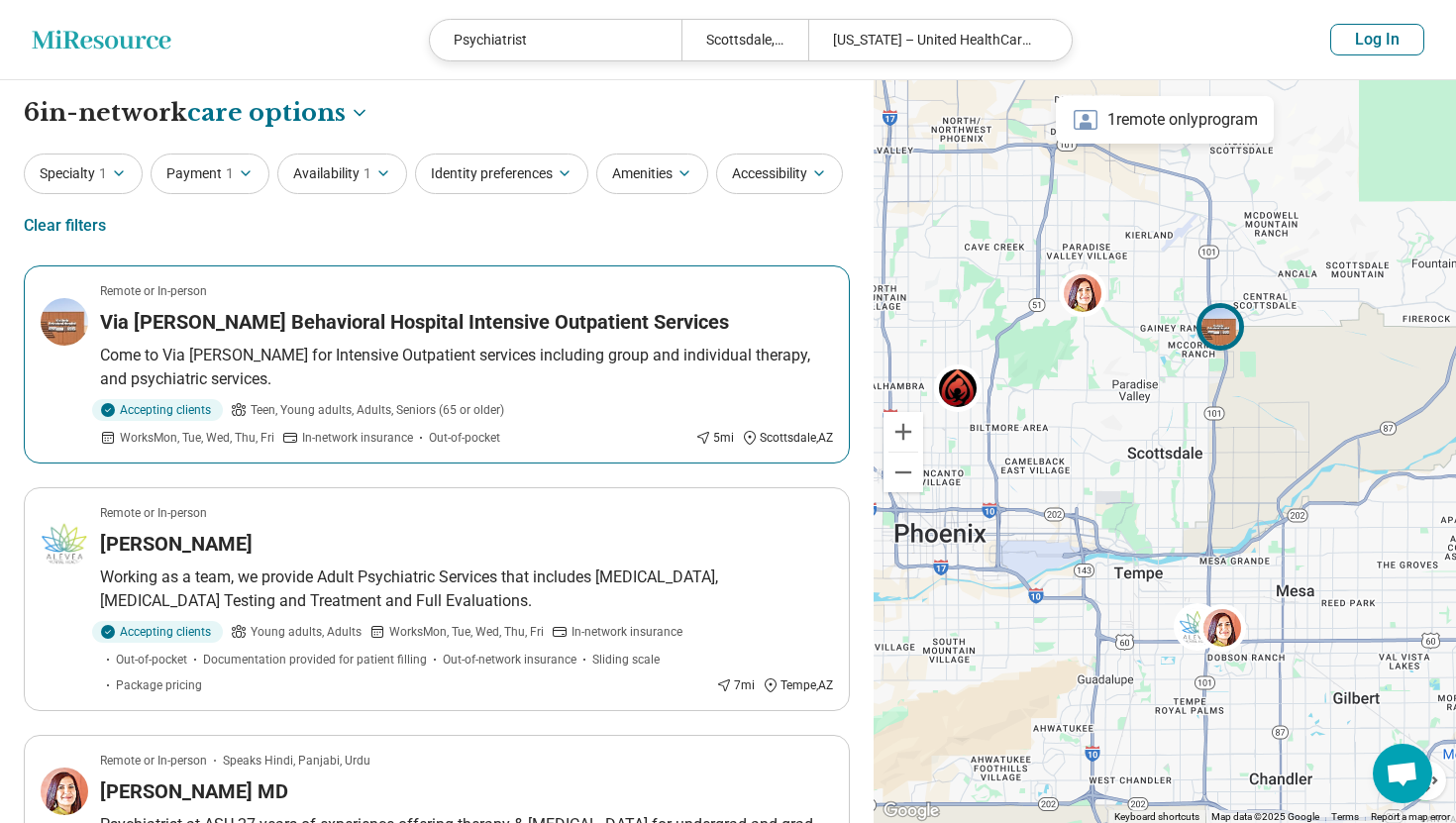 click on "Remote or In-person" at bounding box center (467, 291) 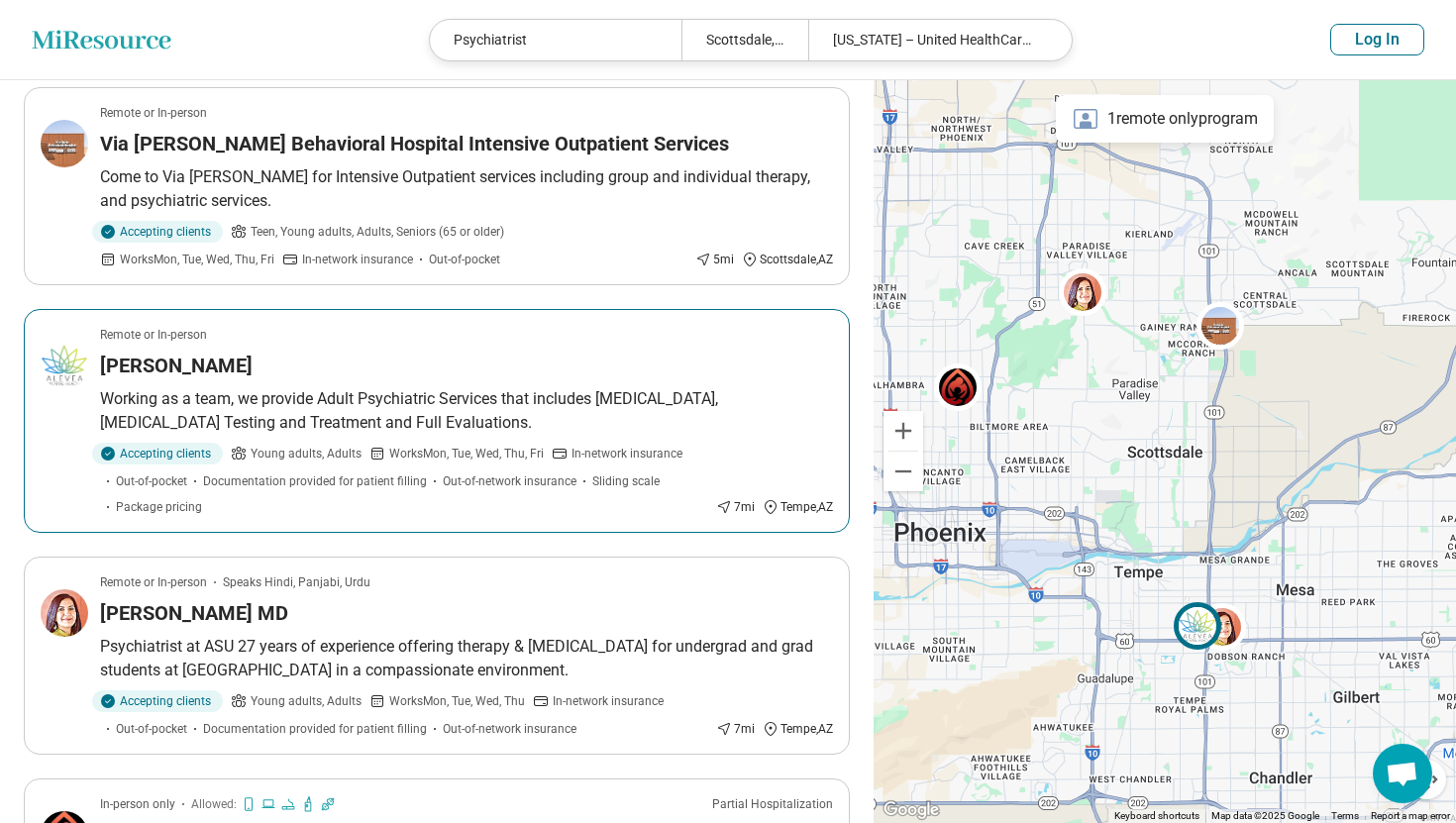 scroll, scrollTop: 189, scrollLeft: 0, axis: vertical 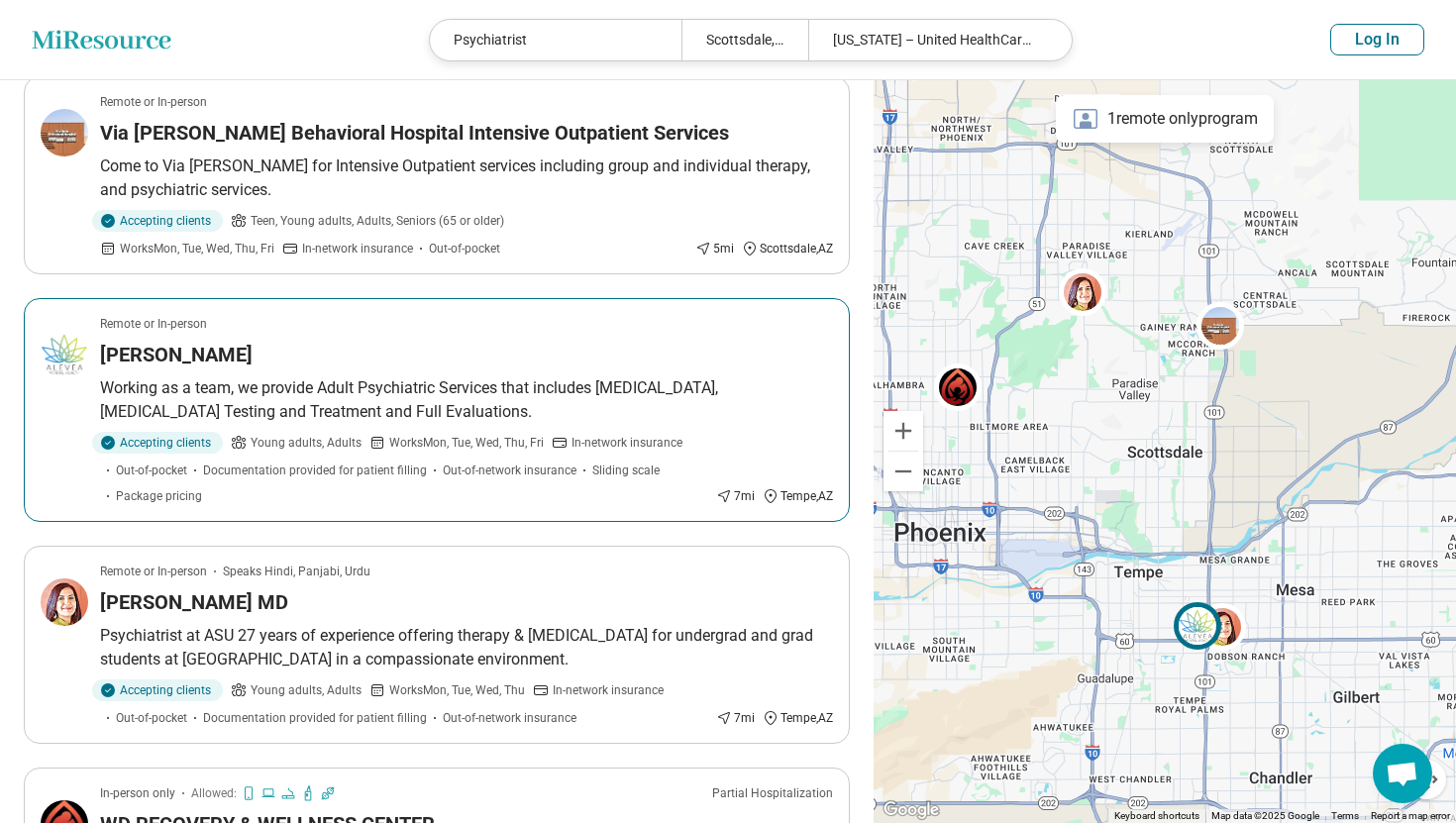 click on "Working as a team, we provide Adult Psychiatric Services that includes Medication Management, ADHD Testing and Treatment and Full Evaluations." at bounding box center [467, 400] 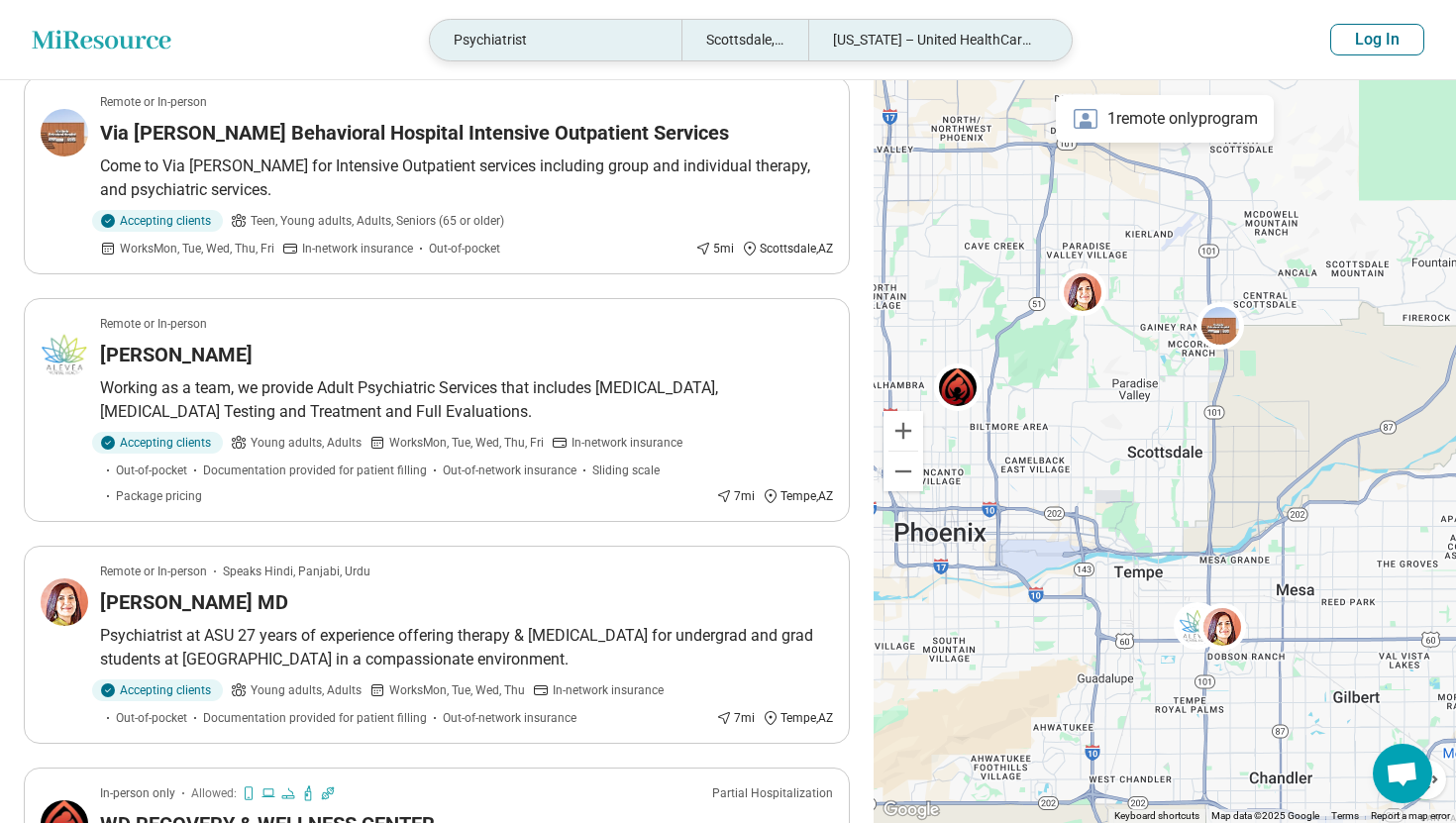 click on "Scottsdale, AZ" at bounding box center [744, 40] 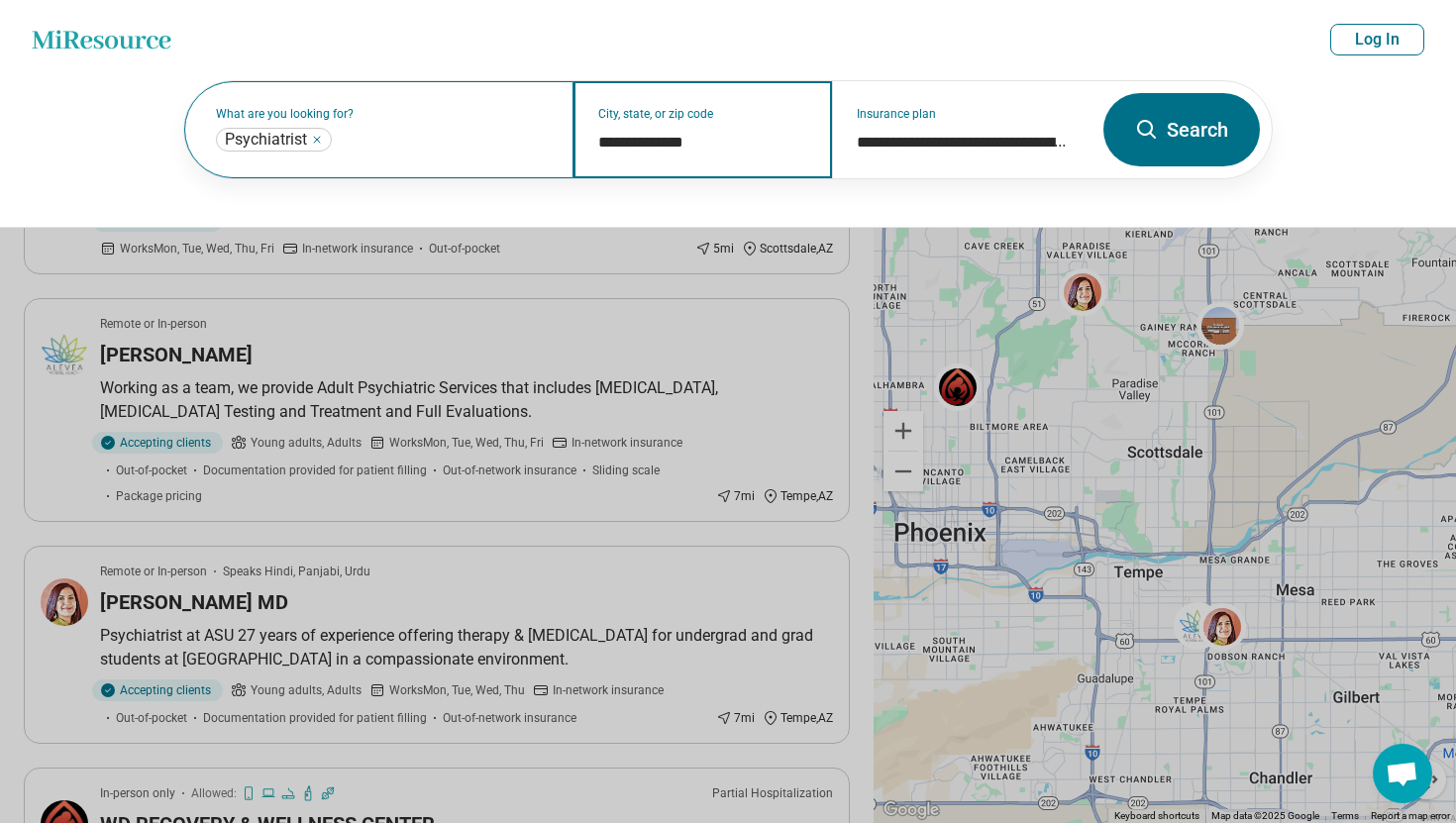 drag, startPoint x: 722, startPoint y: 146, endPoint x: 522, endPoint y: 155, distance: 200.2024 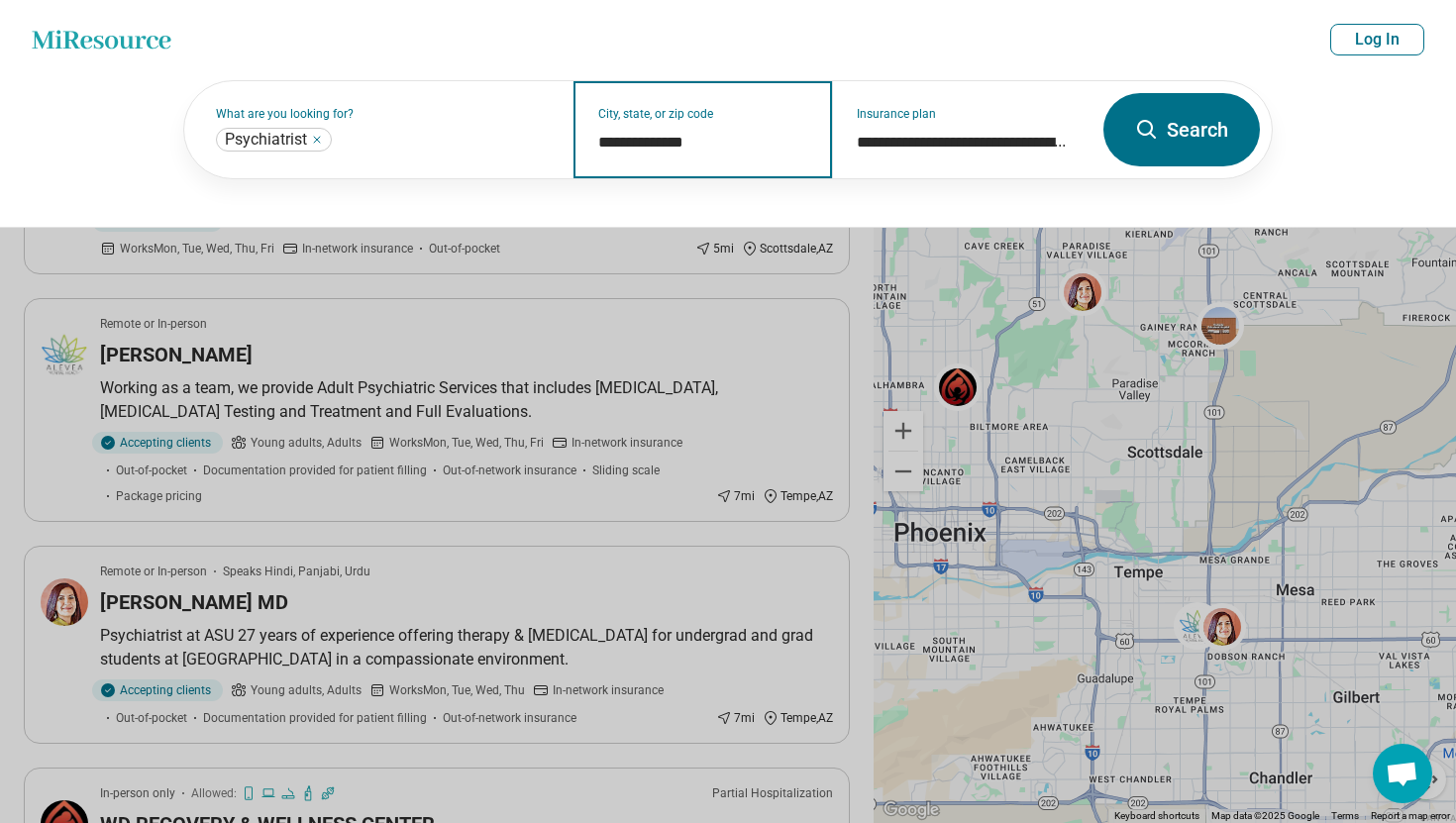 drag, startPoint x: 750, startPoint y: 143, endPoint x: 603, endPoint y: 147, distance: 147.05441 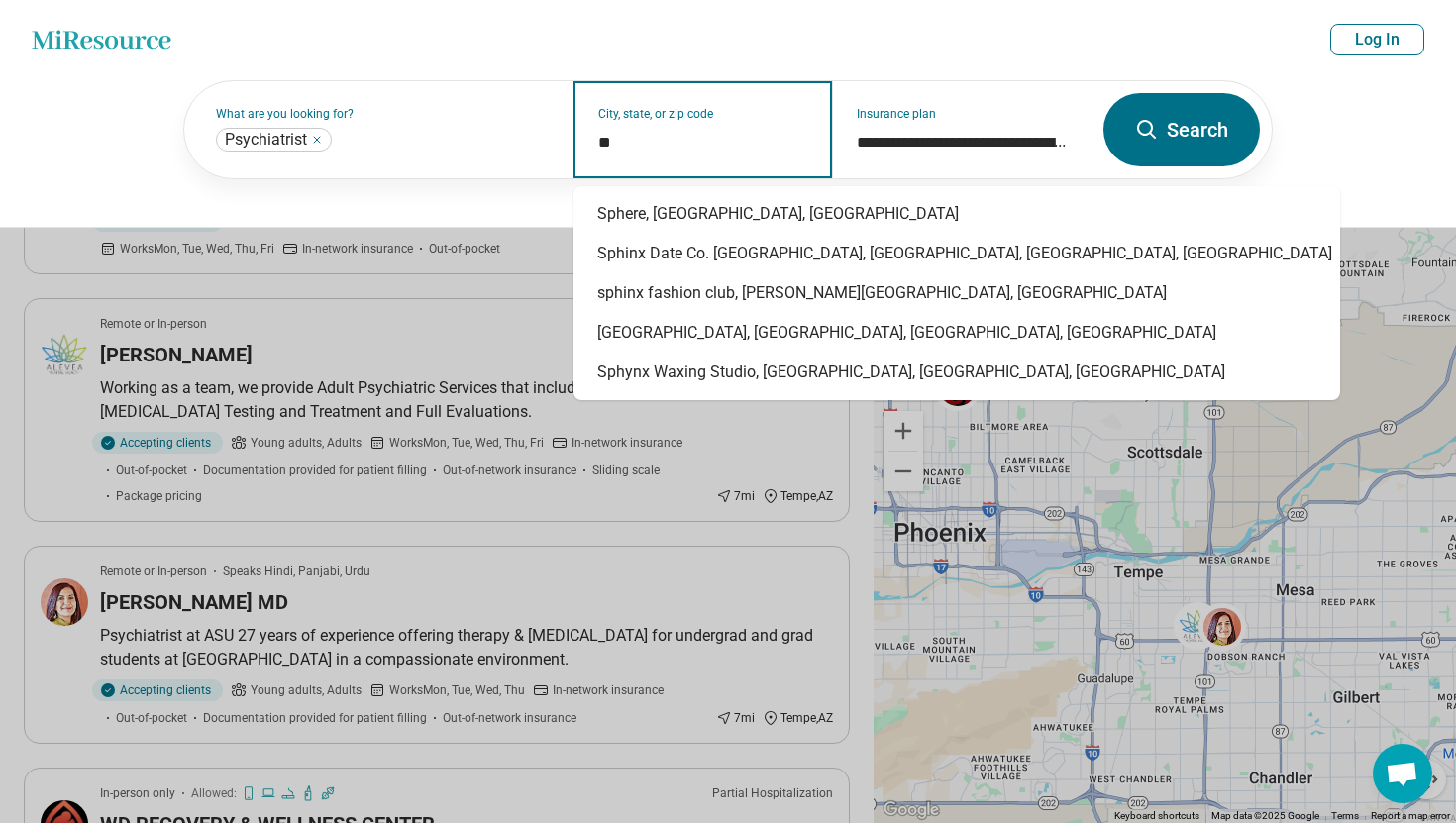 type on "*" 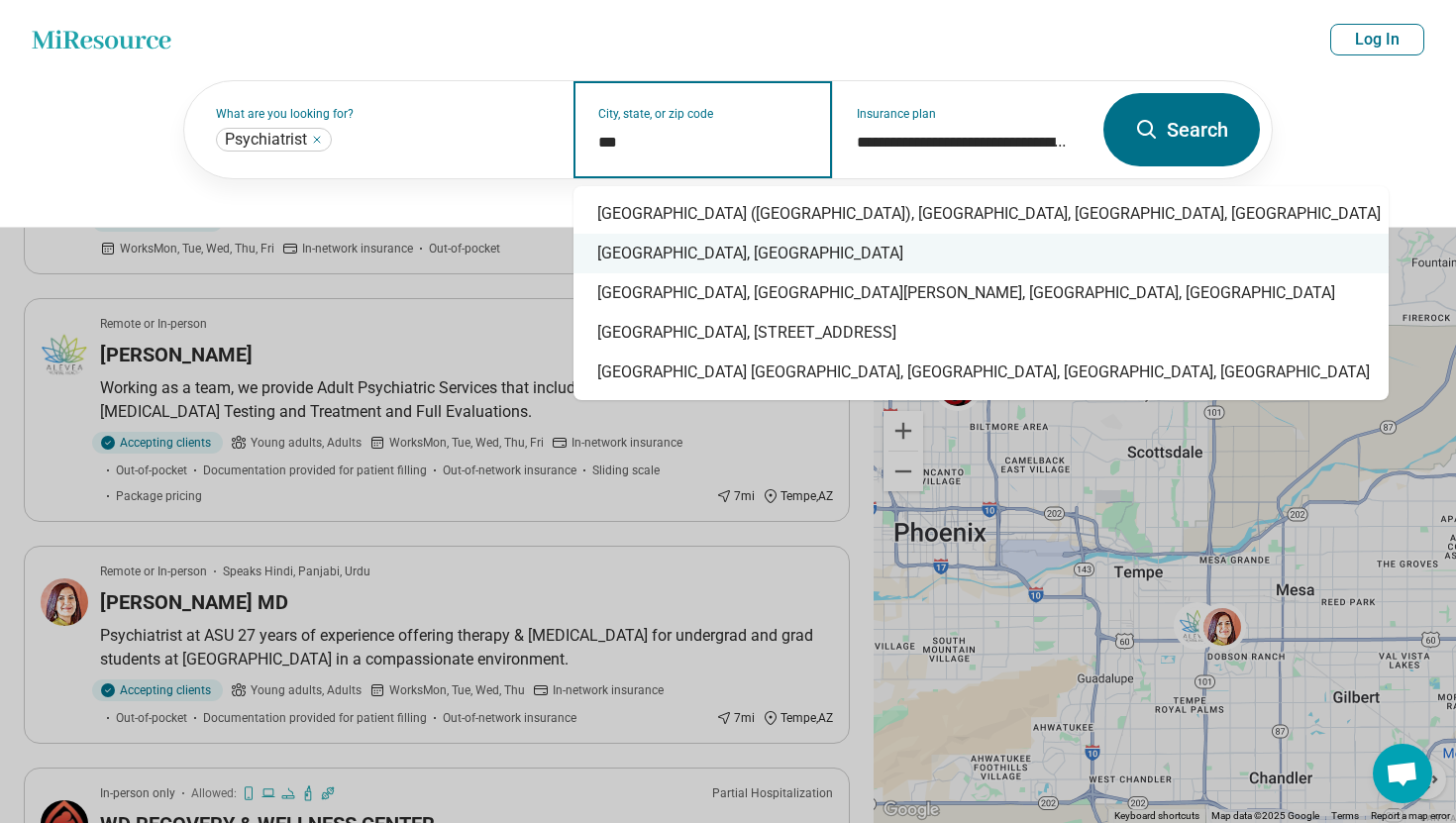 click on "Phoenix, AZ" at bounding box center [981, 254] 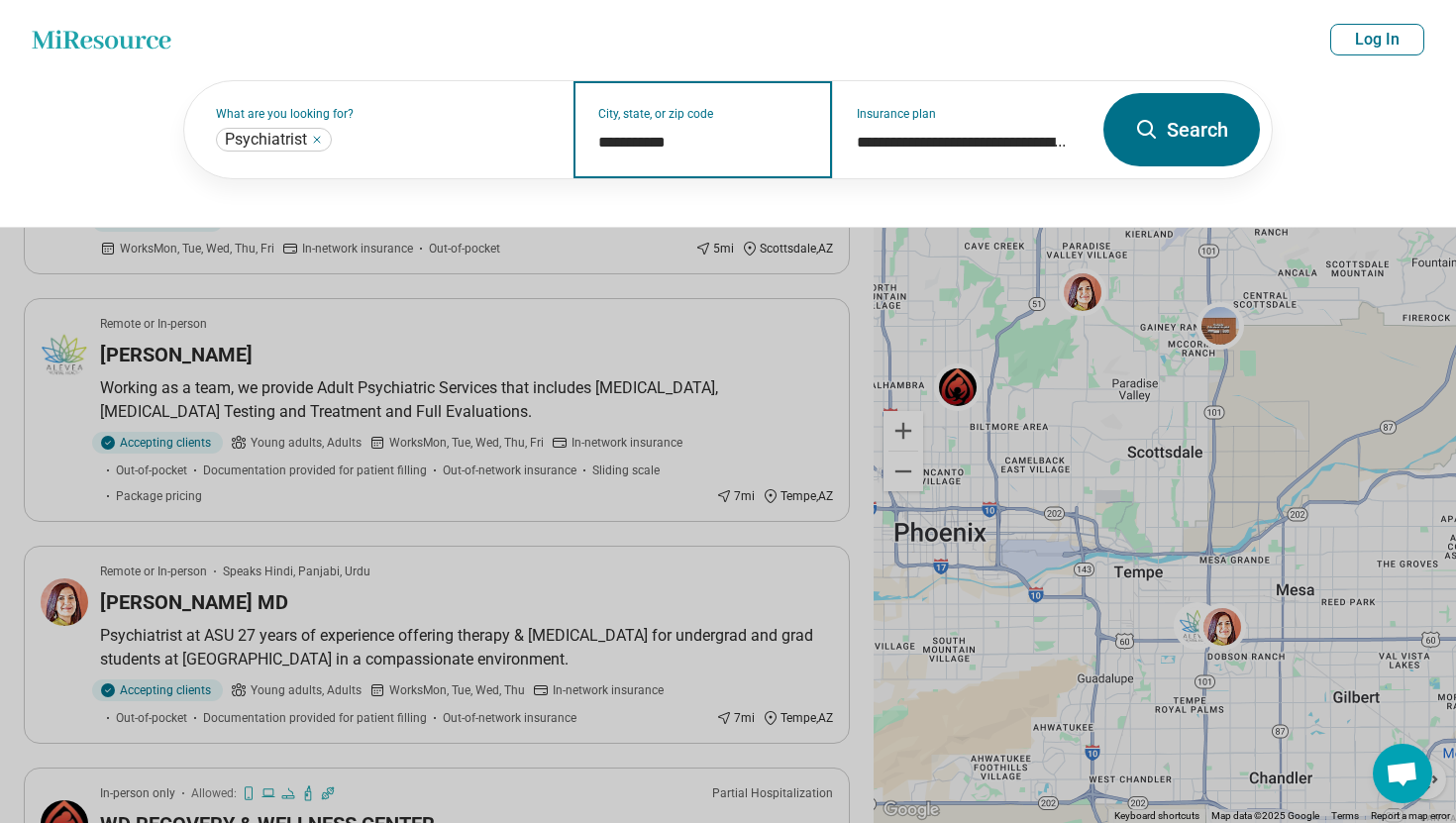 type on "**********" 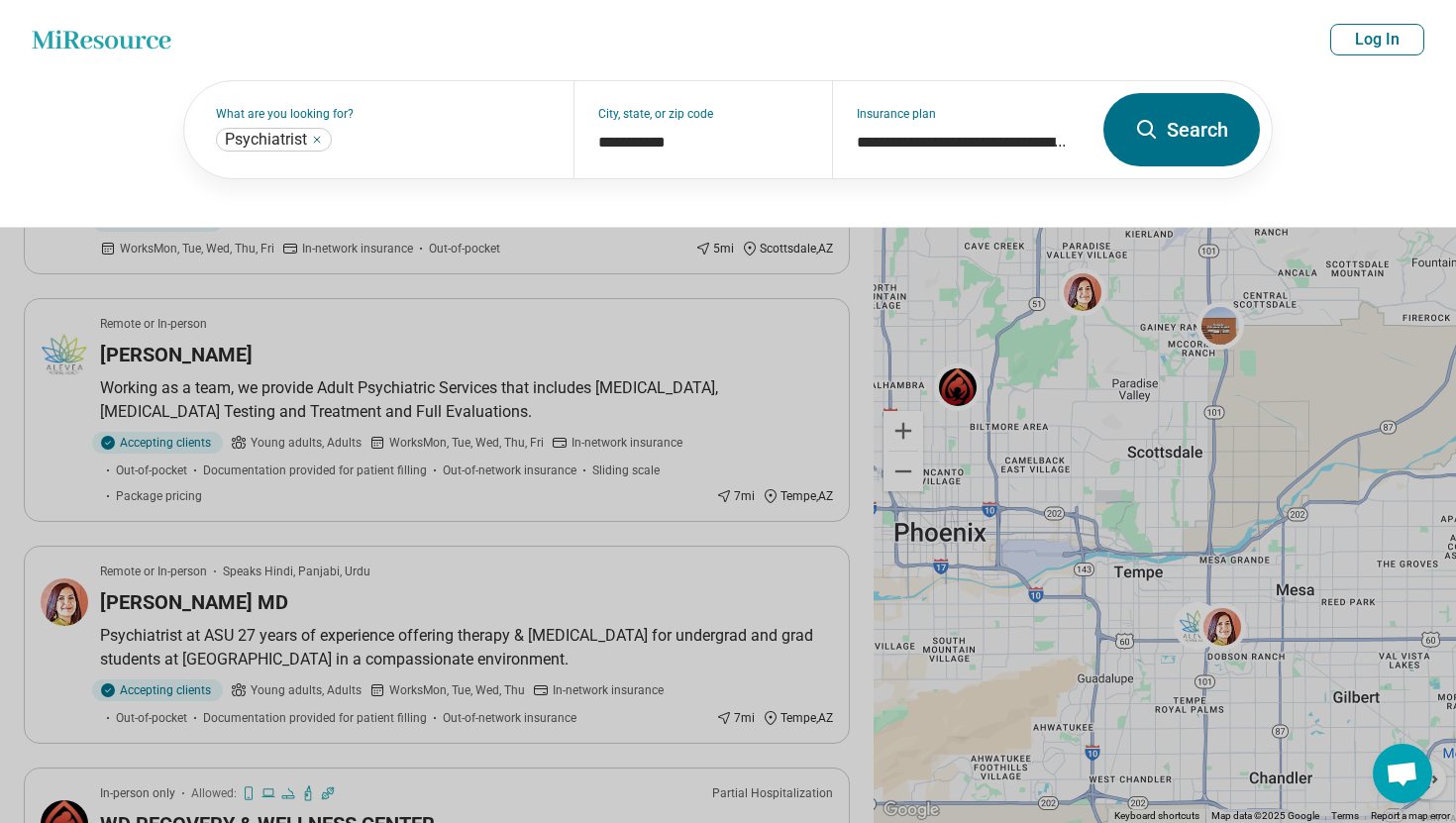 click on "Search" at bounding box center [1182, 130] 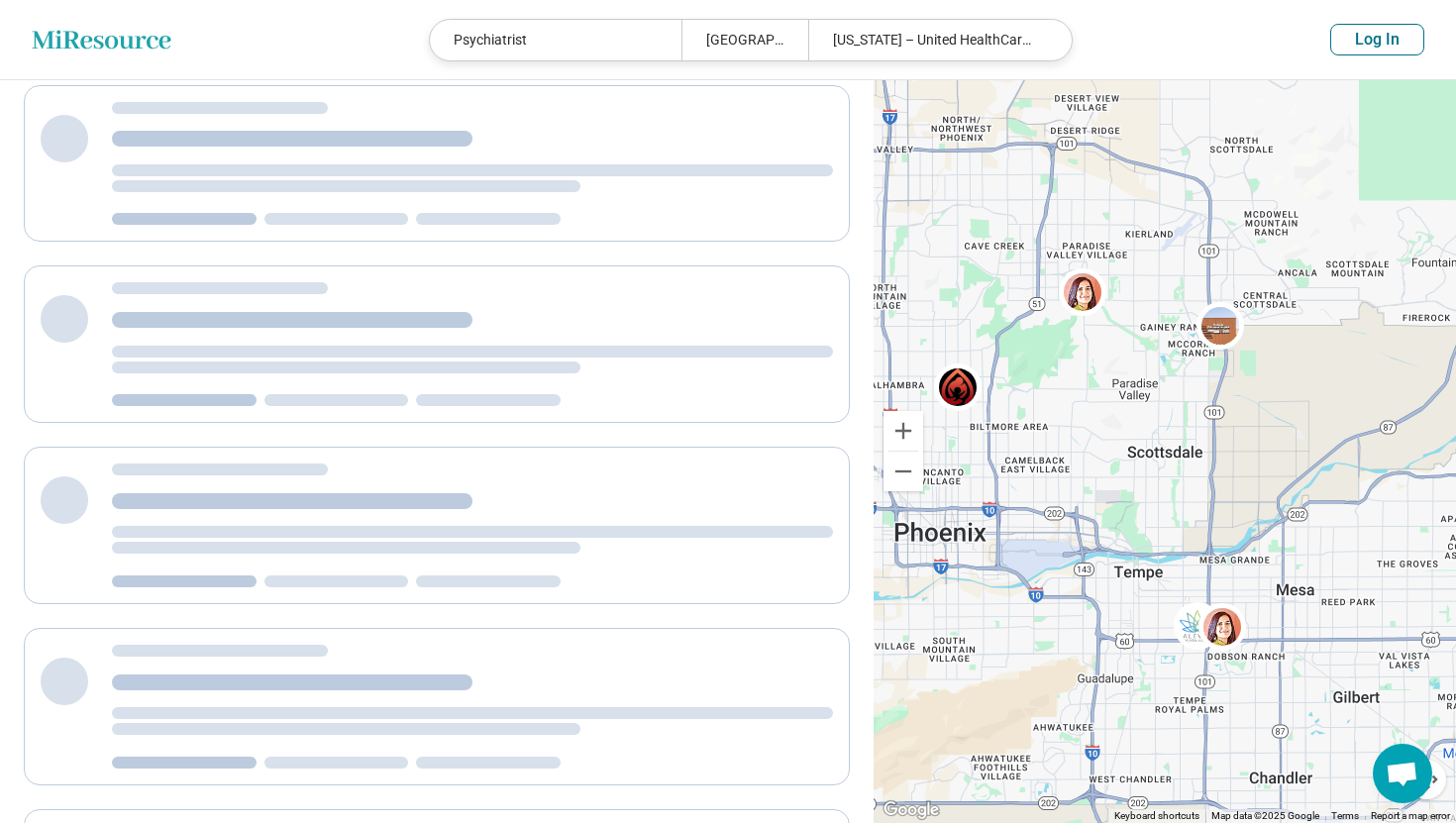 scroll, scrollTop: 159, scrollLeft: 0, axis: vertical 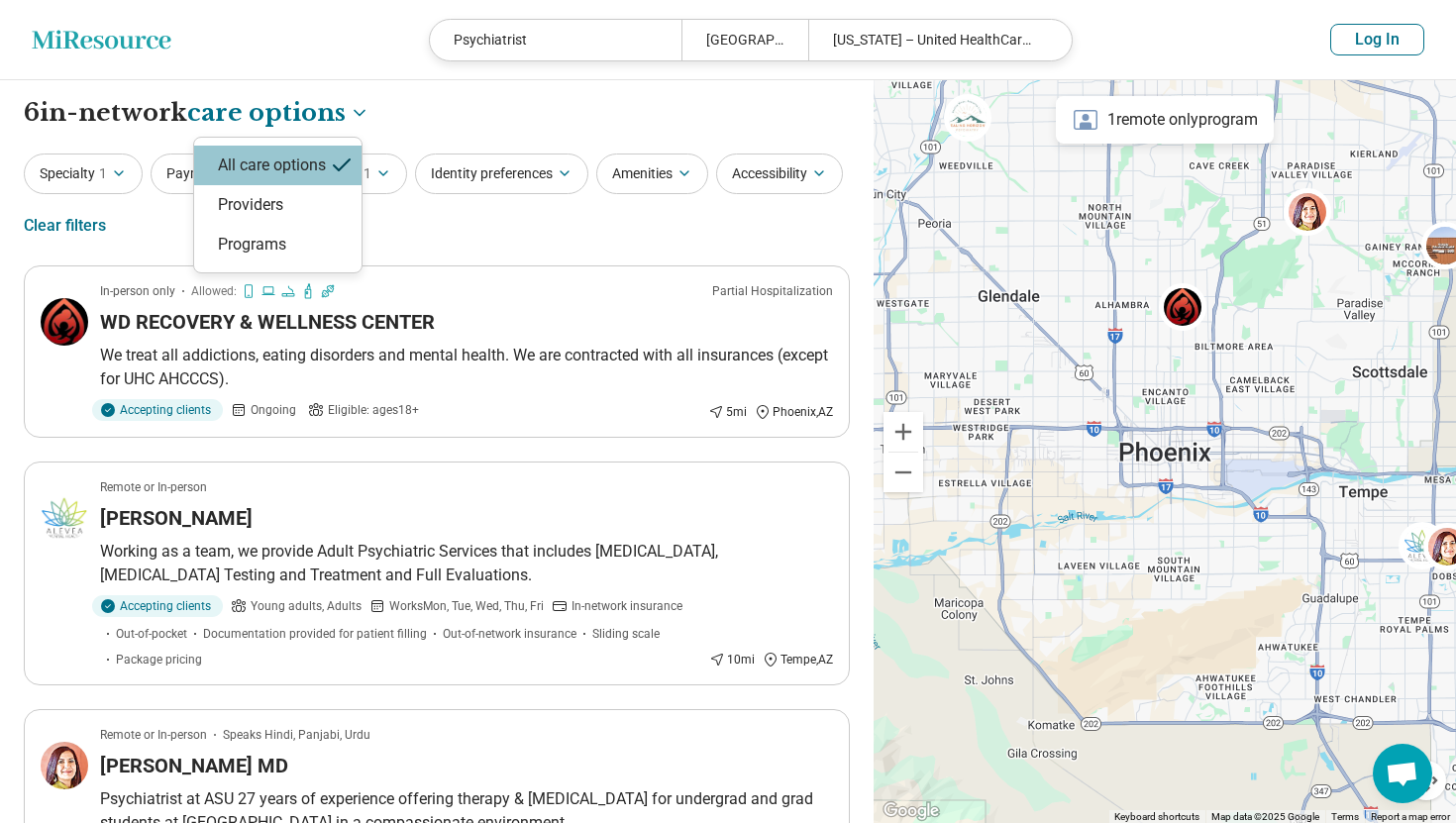 click on "**********" at bounding box center (728, 967) 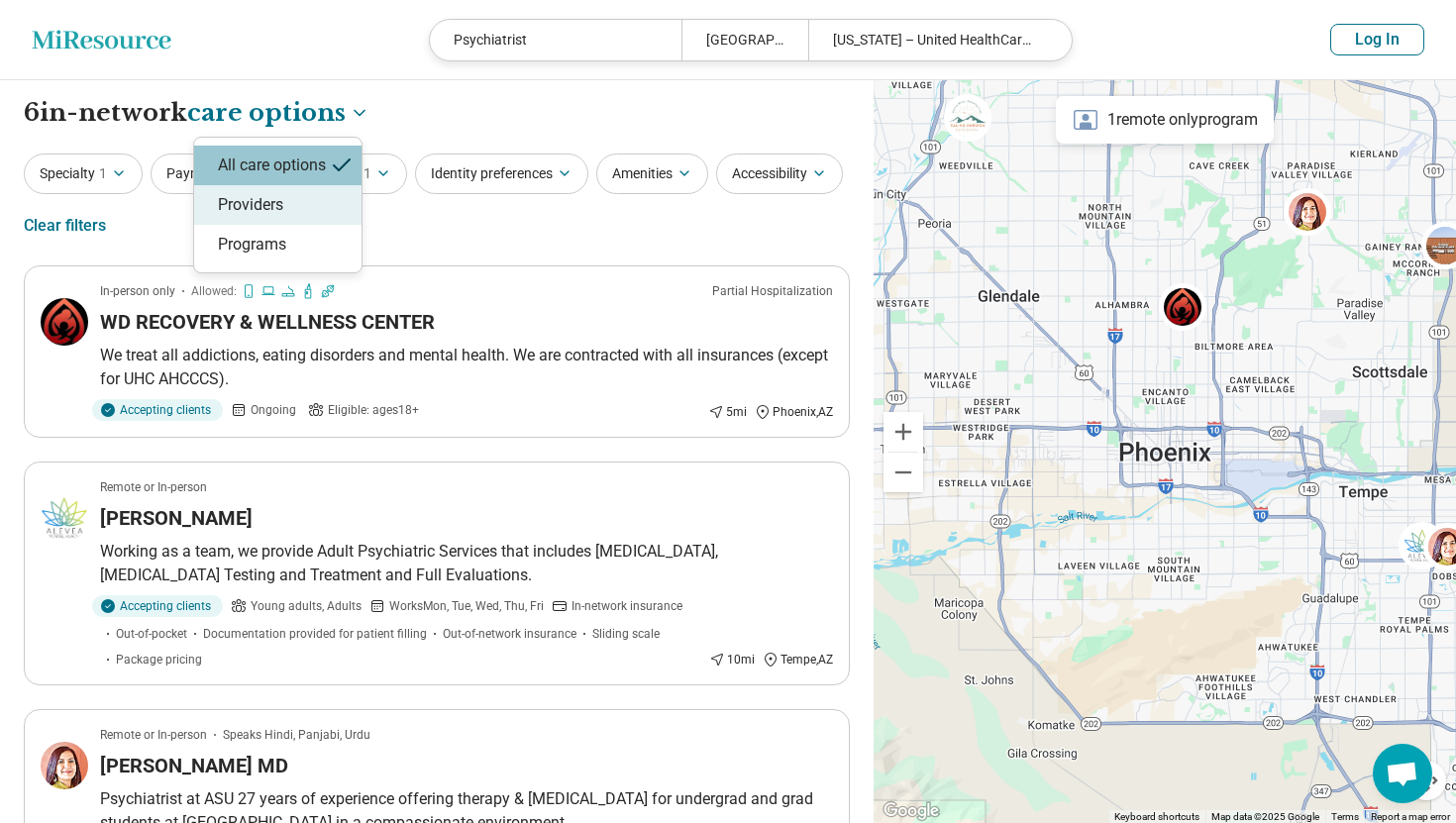 click on "Providers" at bounding box center (277, 205) 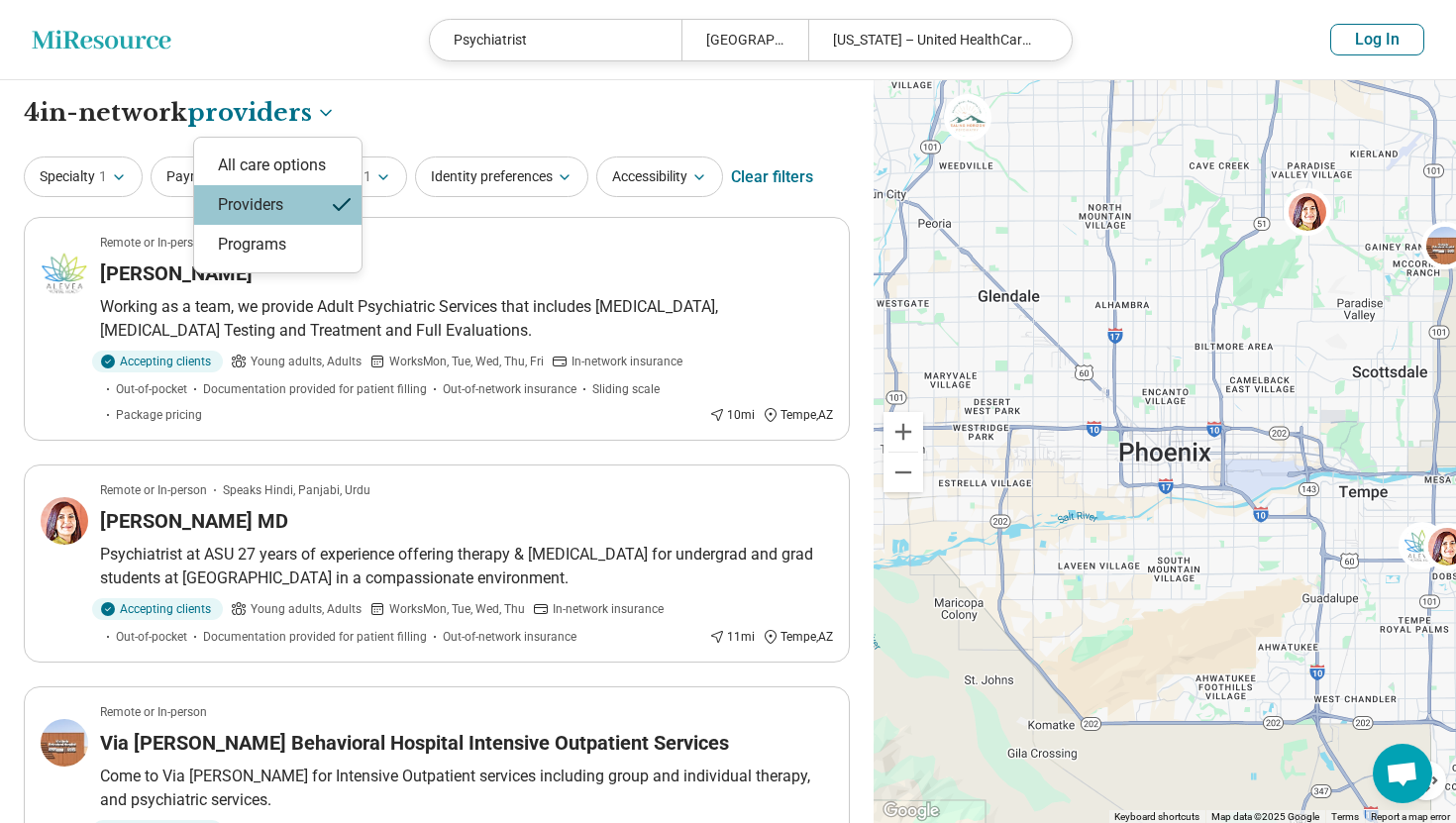 click on "**********" at bounding box center [728, 747] 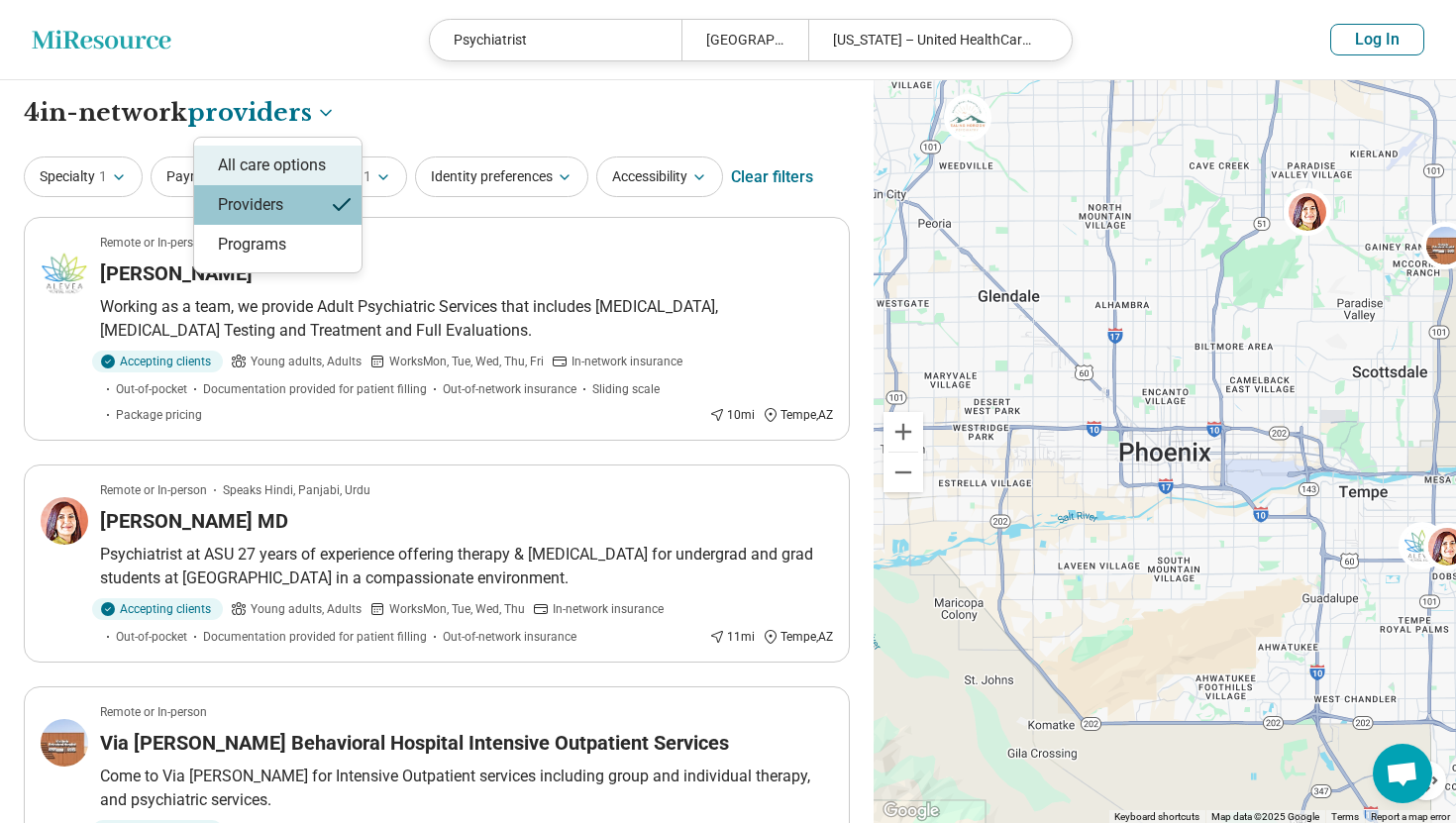 click on "All care options" at bounding box center (277, 165) 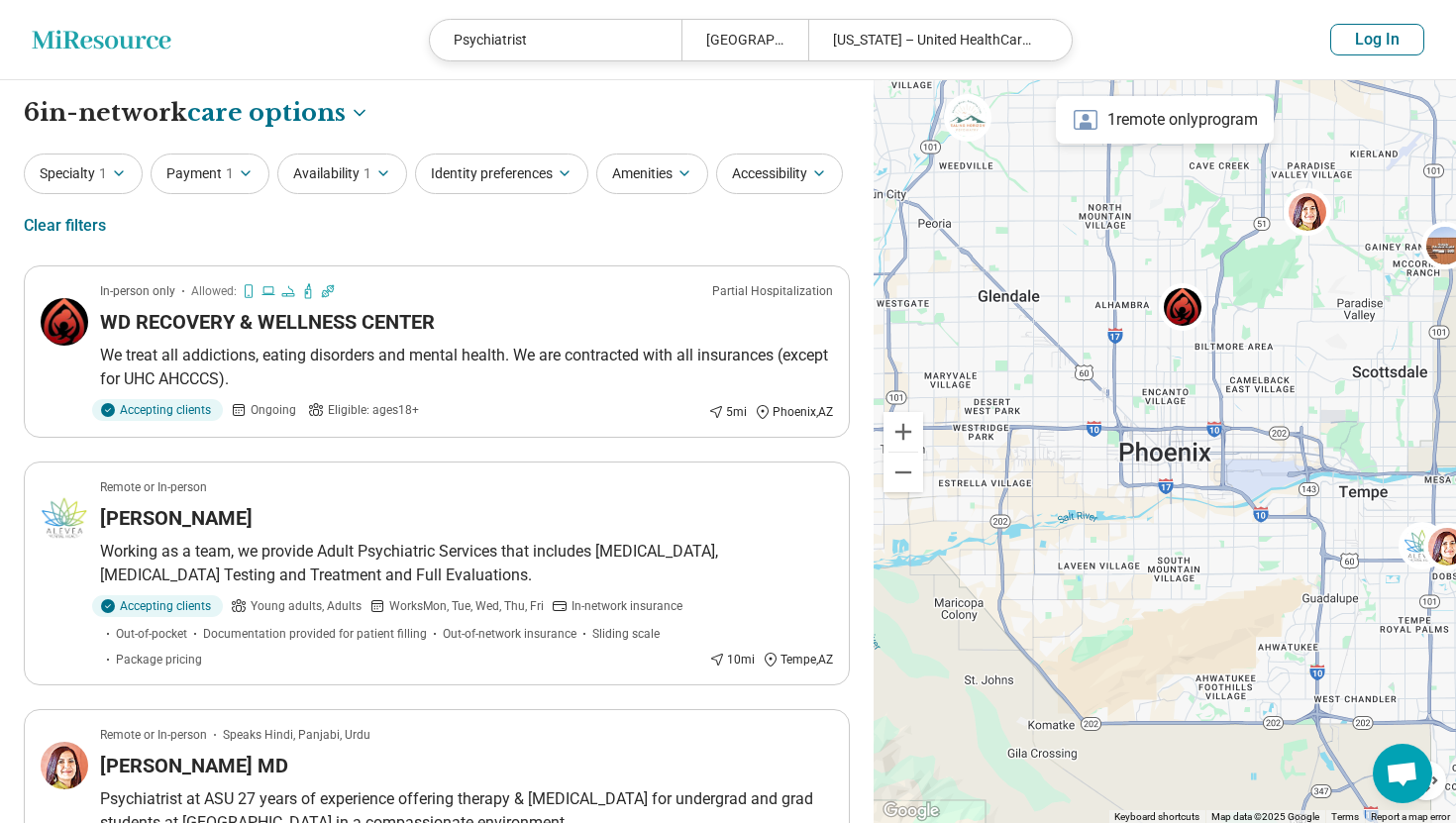 click on "Payment 1" at bounding box center (210, 173) 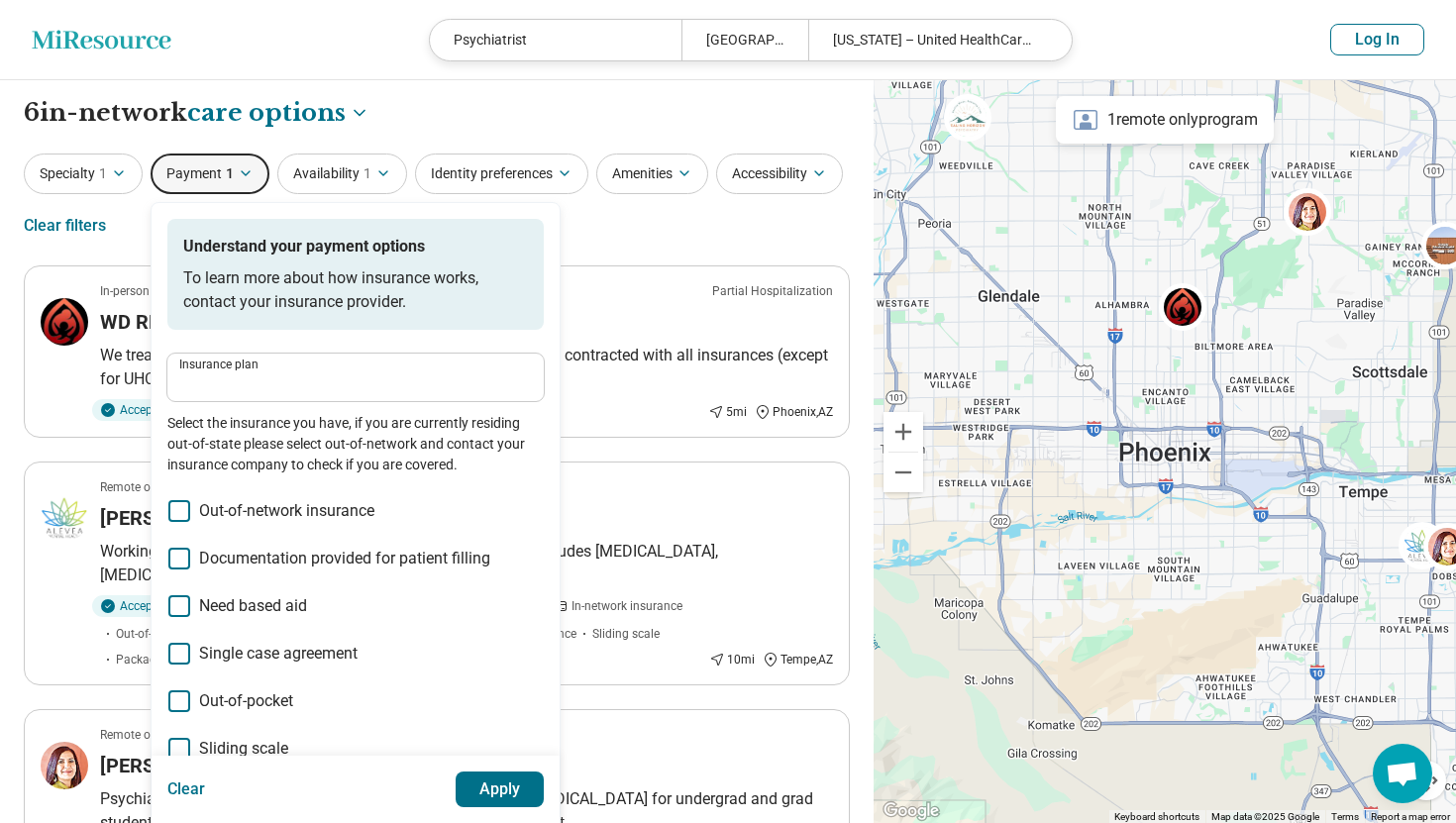 type on "**********" 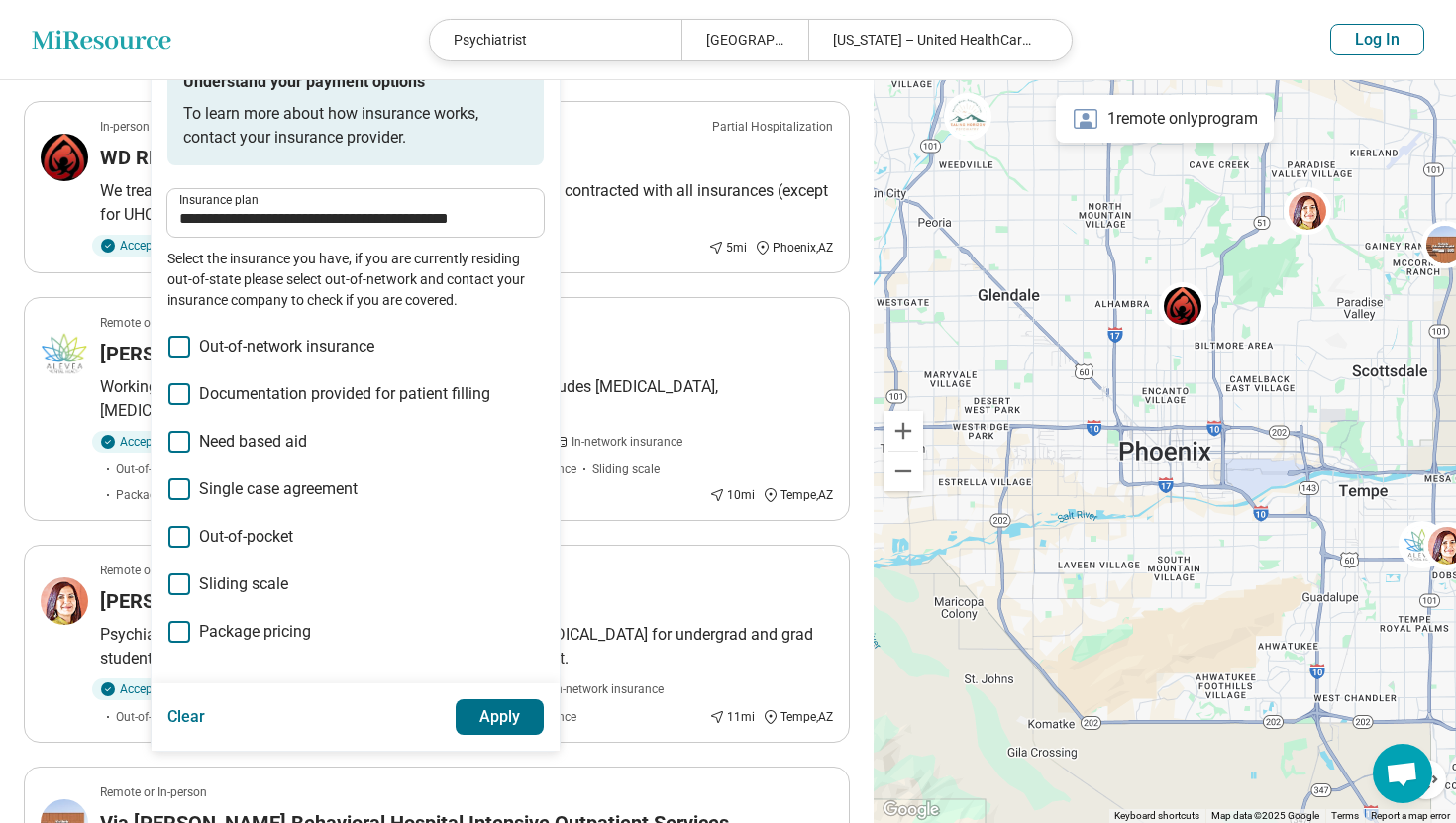 scroll, scrollTop: 172, scrollLeft: 0, axis: vertical 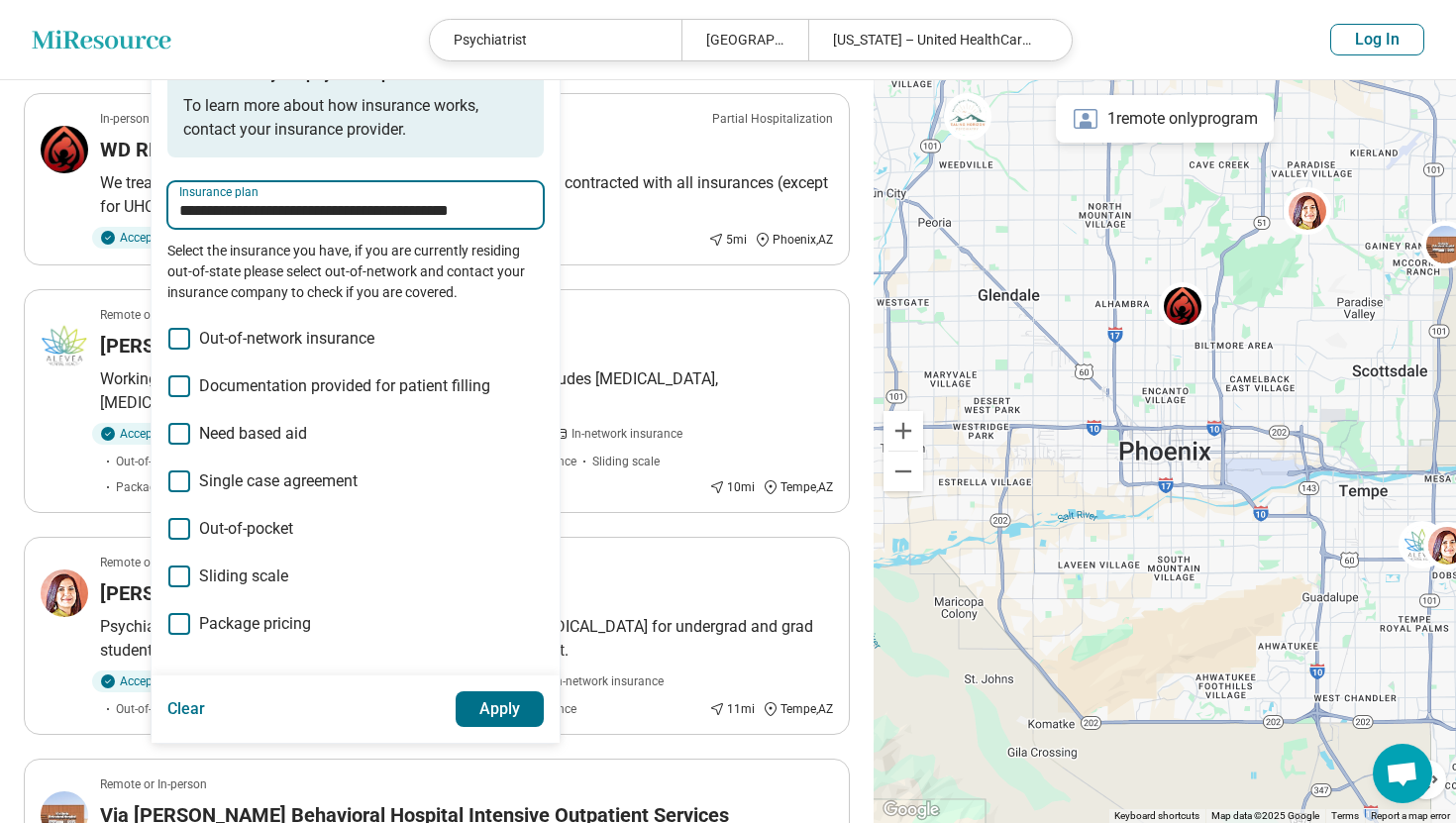 click on "**********" at bounding box center [356, 211] 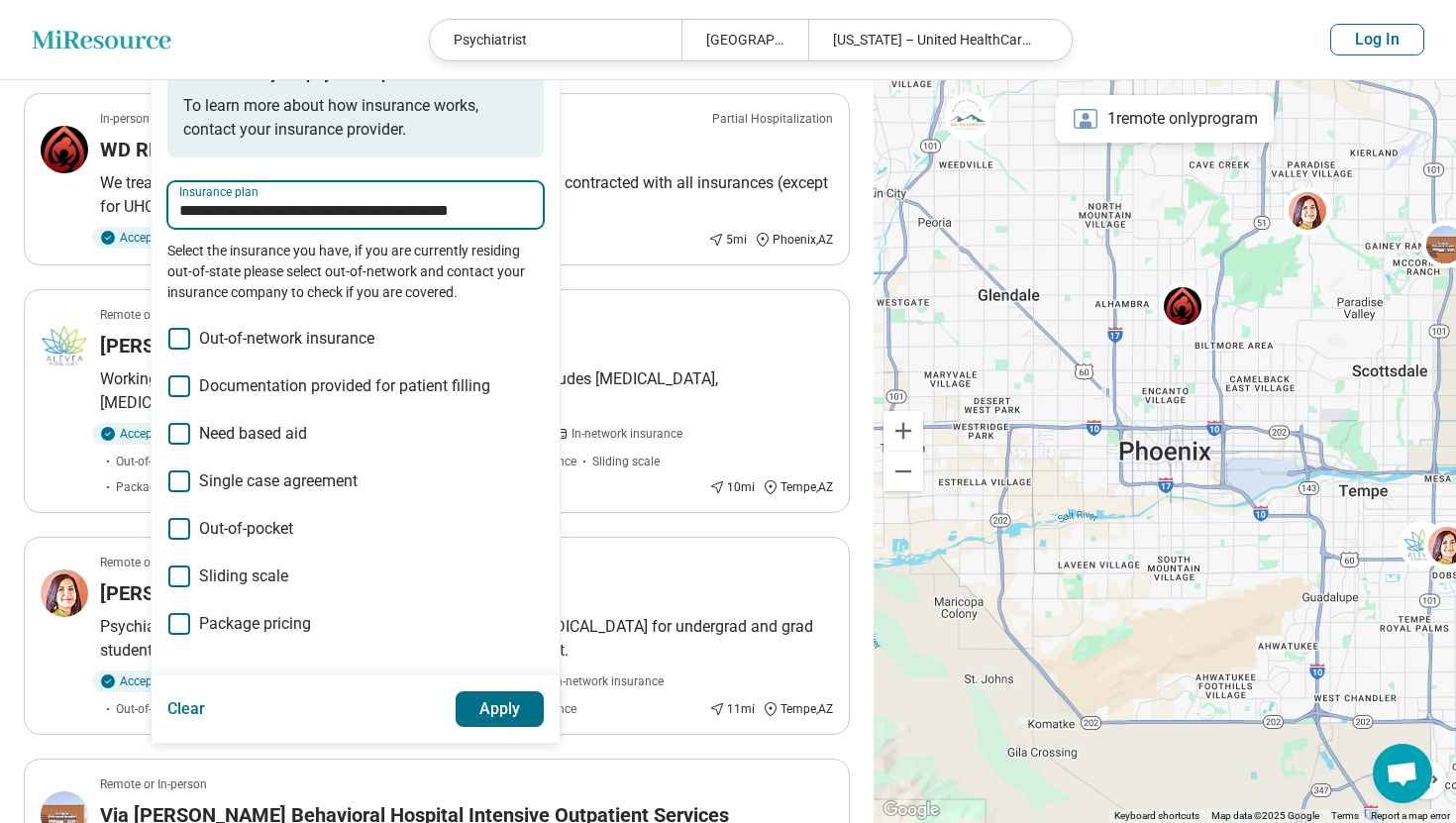 click on "**********" at bounding box center [356, 211] 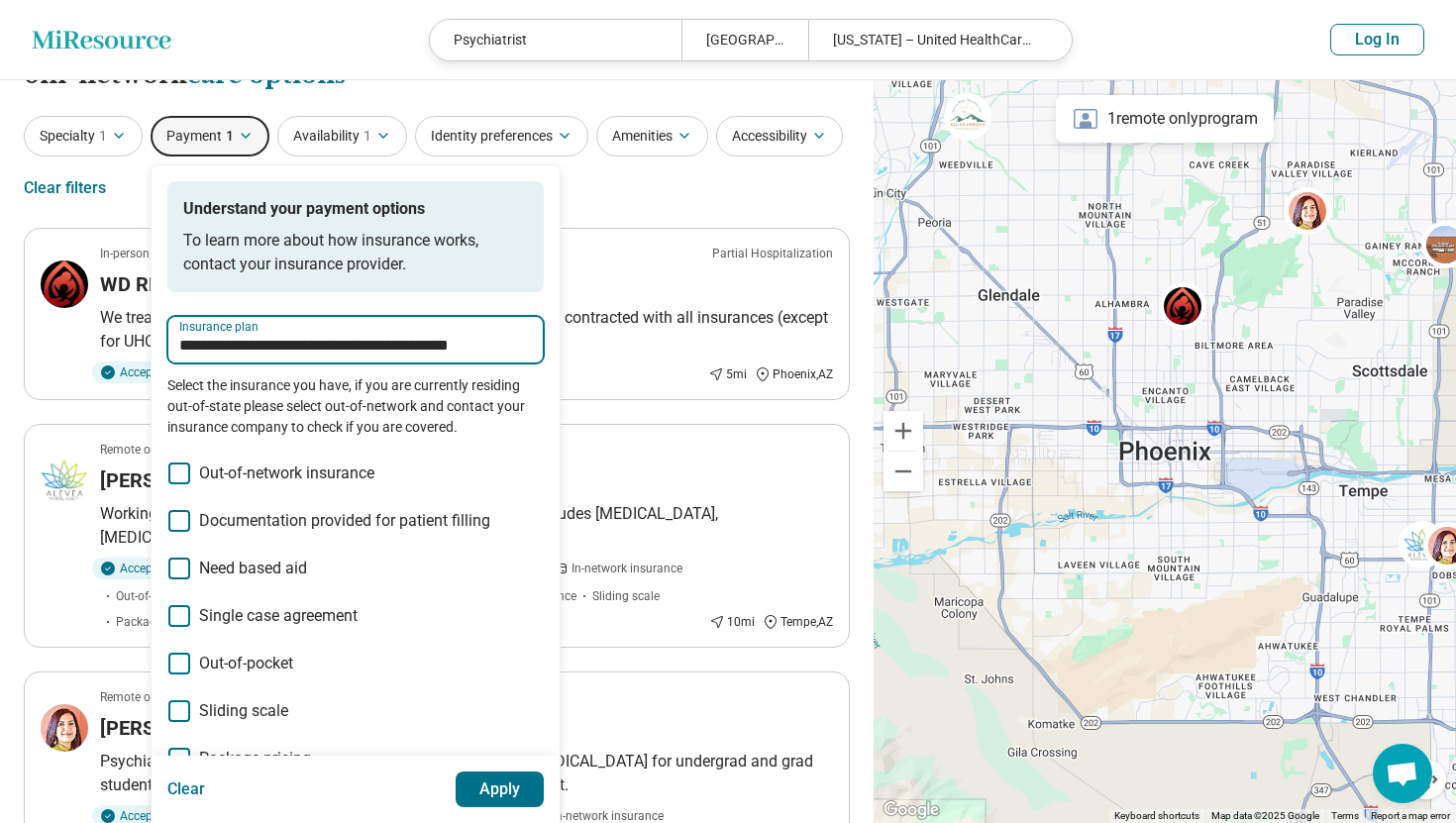 scroll, scrollTop: 0, scrollLeft: 0, axis: both 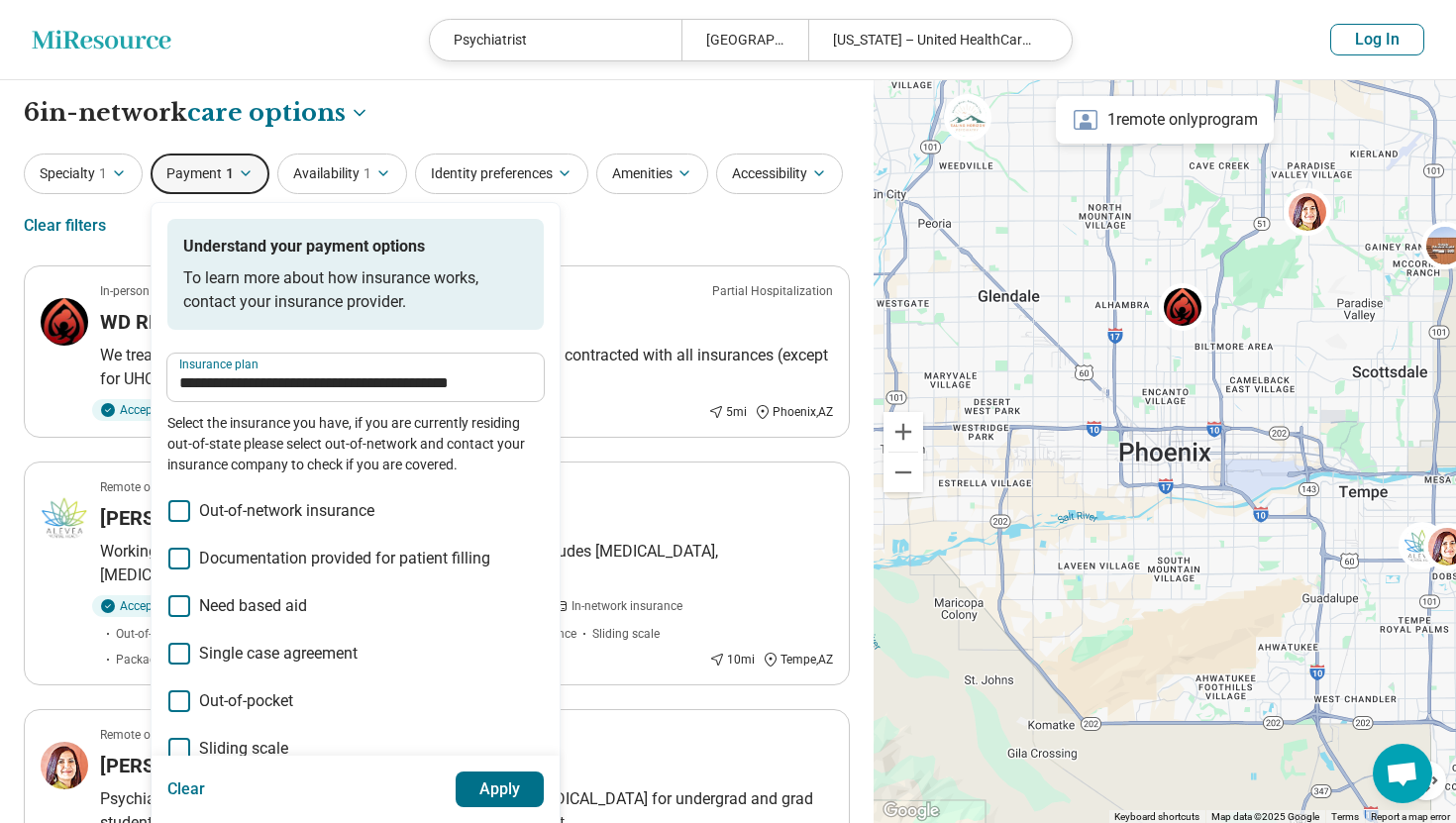 click on "**********" at bounding box center [437, 201] 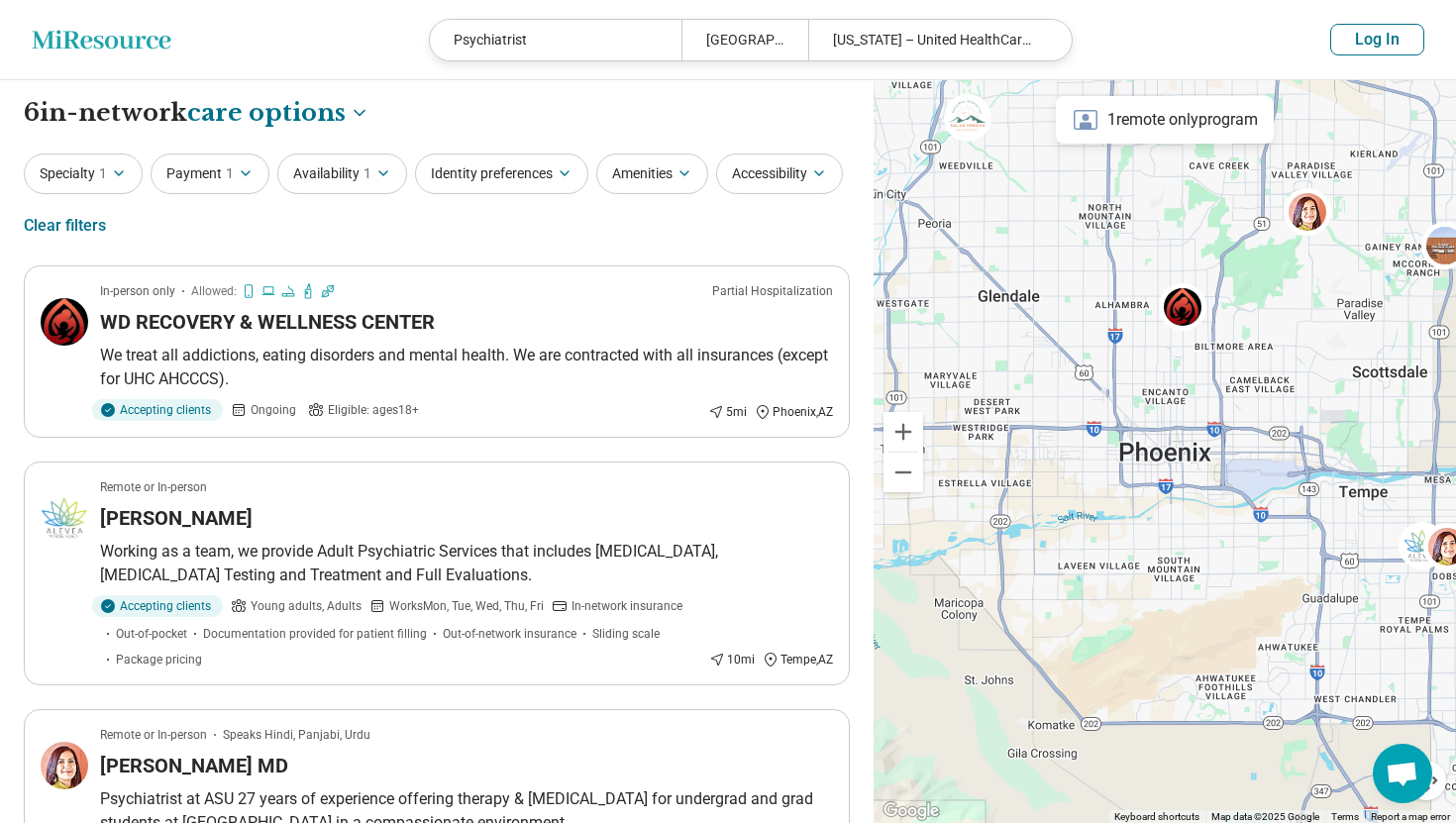click on "Availability 1" at bounding box center [342, 173] 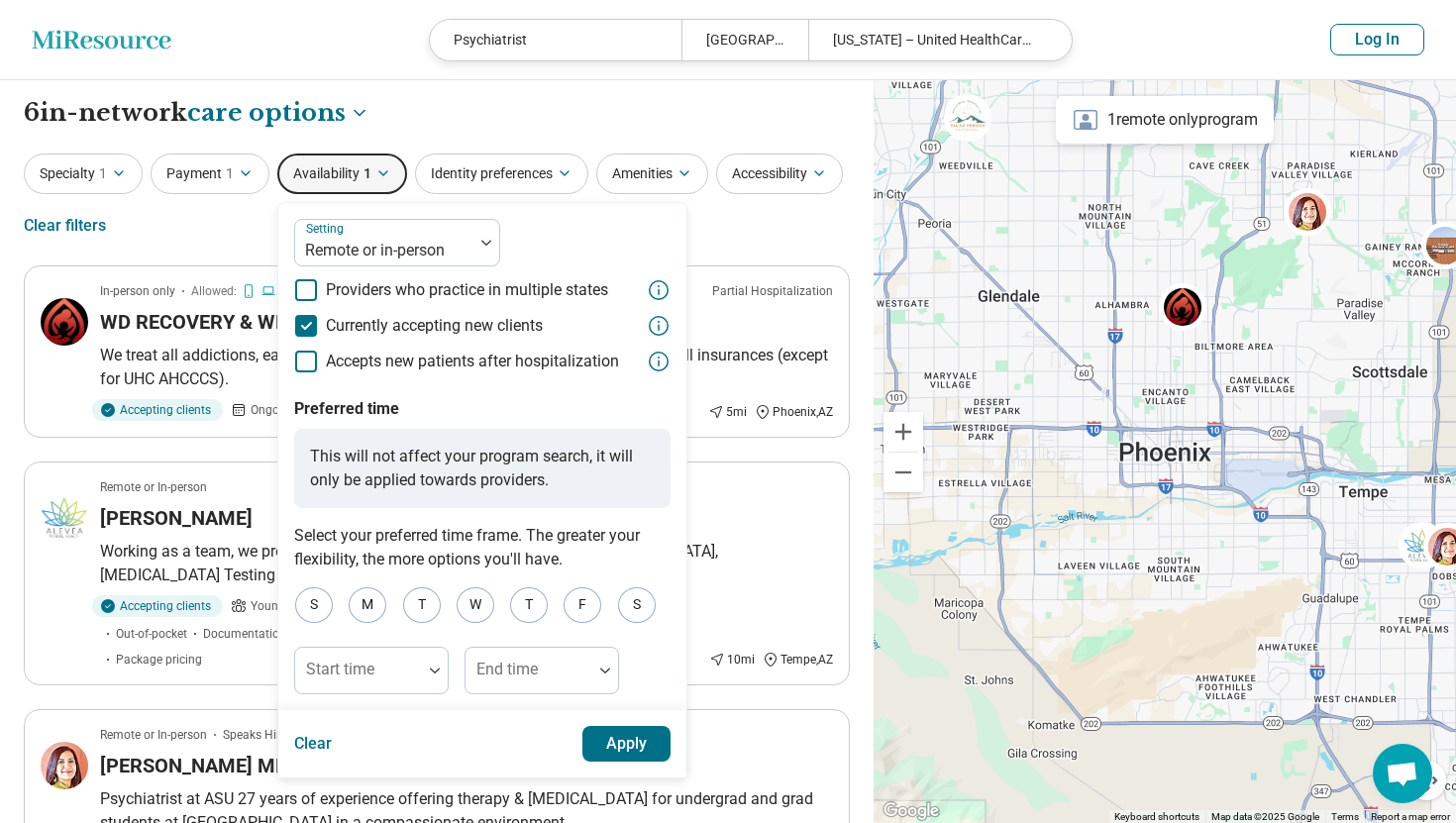 click on "Availability 1" at bounding box center [342, 173] 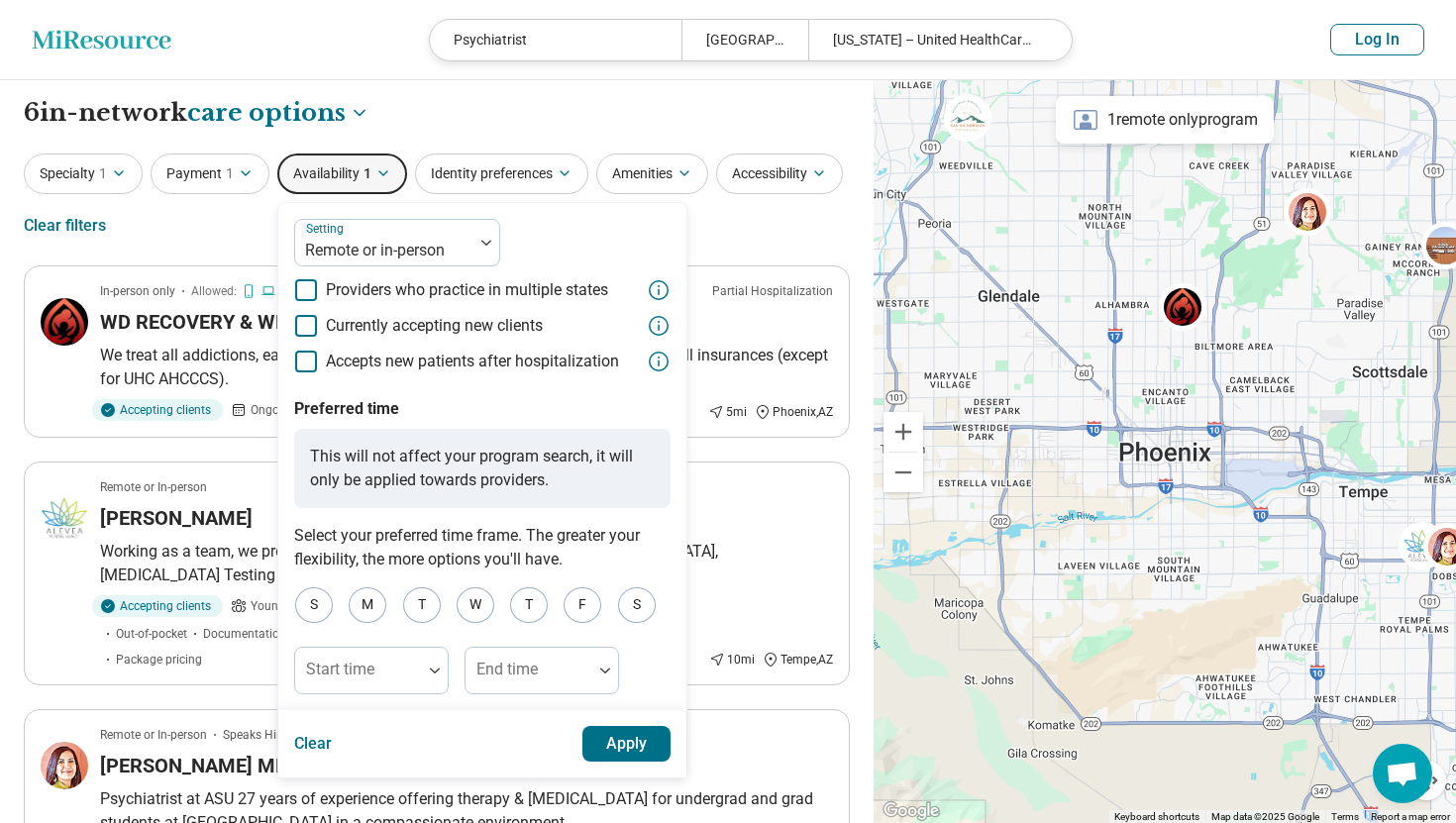 scroll, scrollTop: 10, scrollLeft: 0, axis: vertical 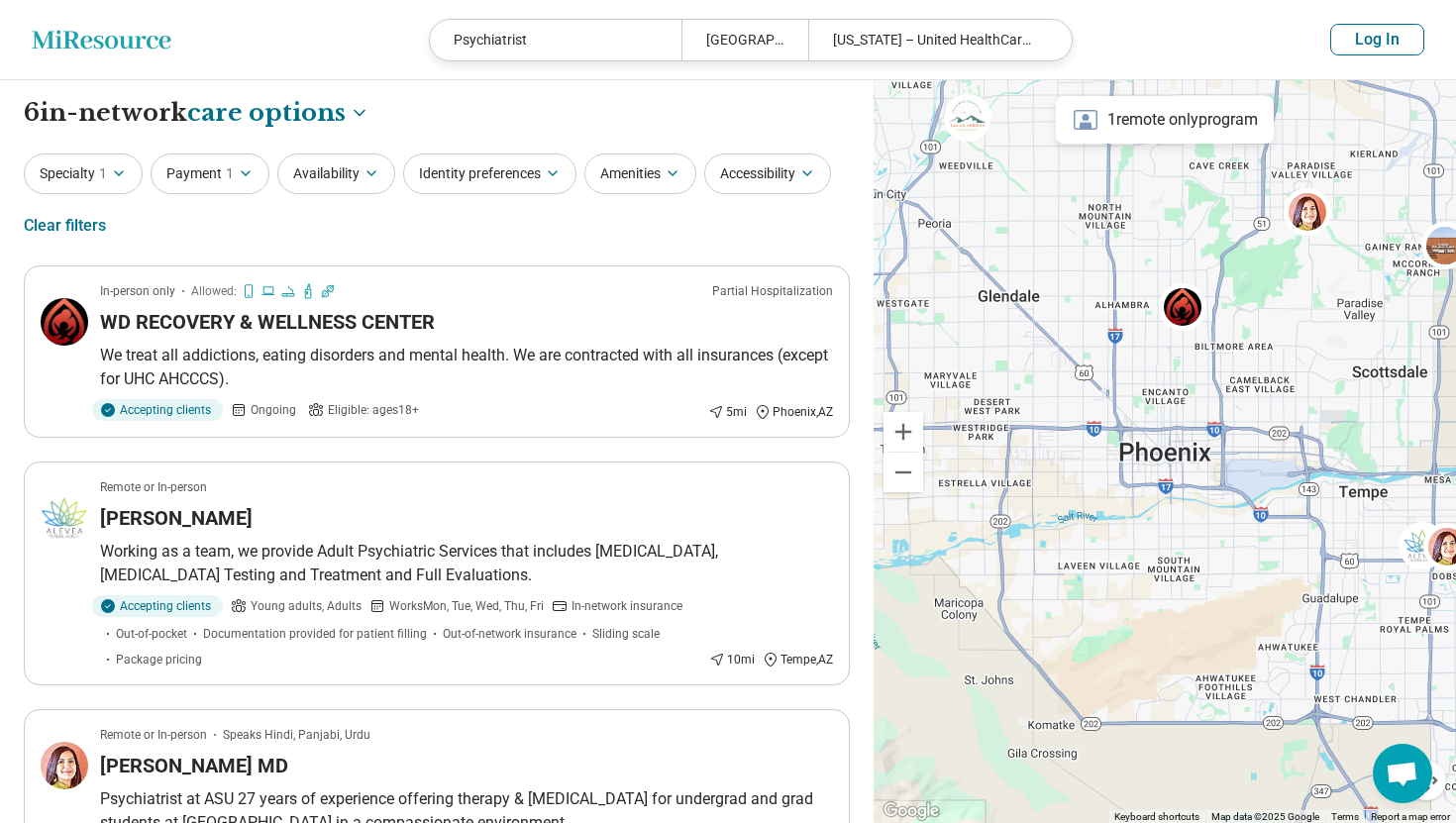click on "Specialty 1" at bounding box center (83, 173) 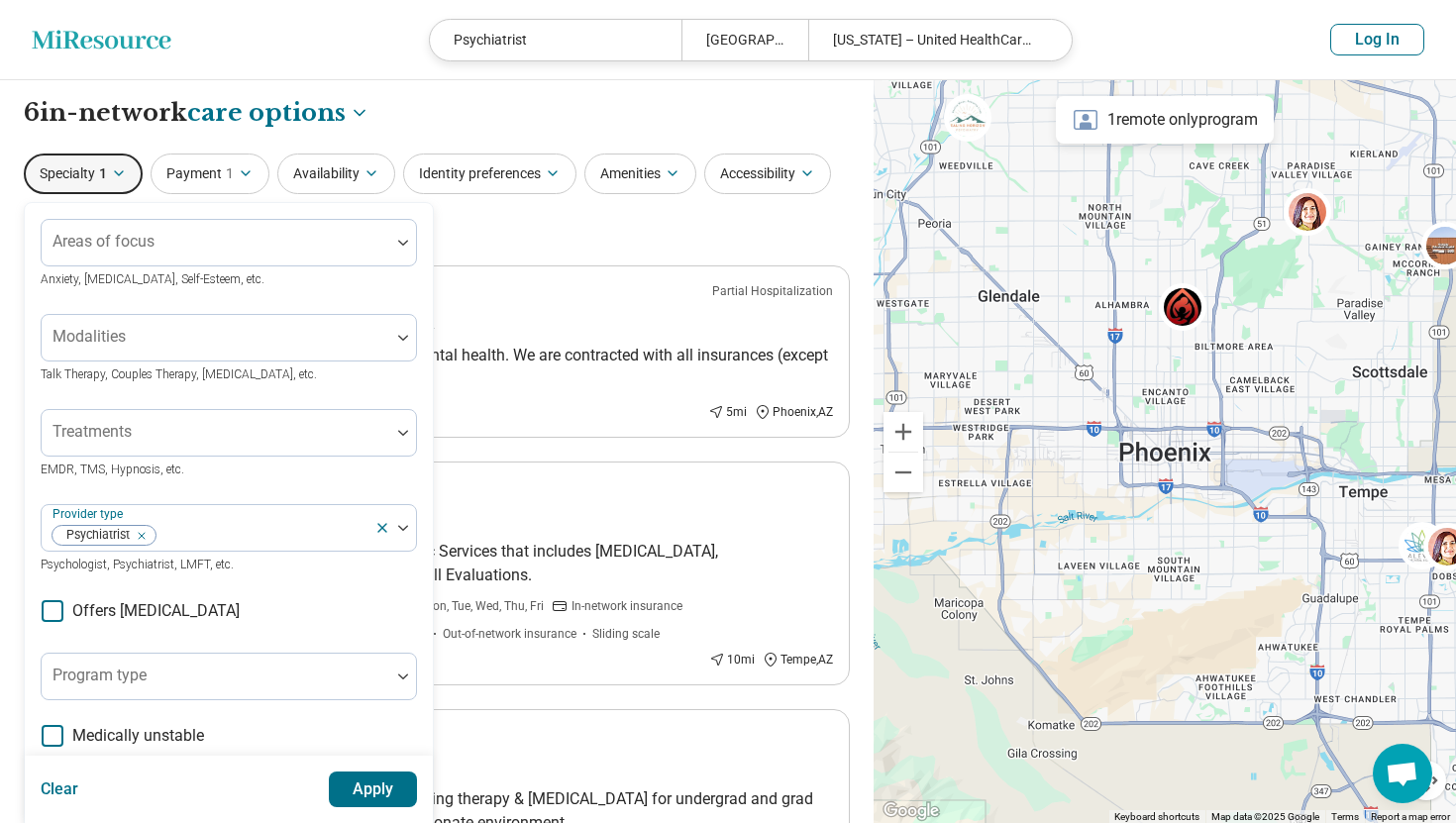 click on "Specialty 1" at bounding box center [83, 173] 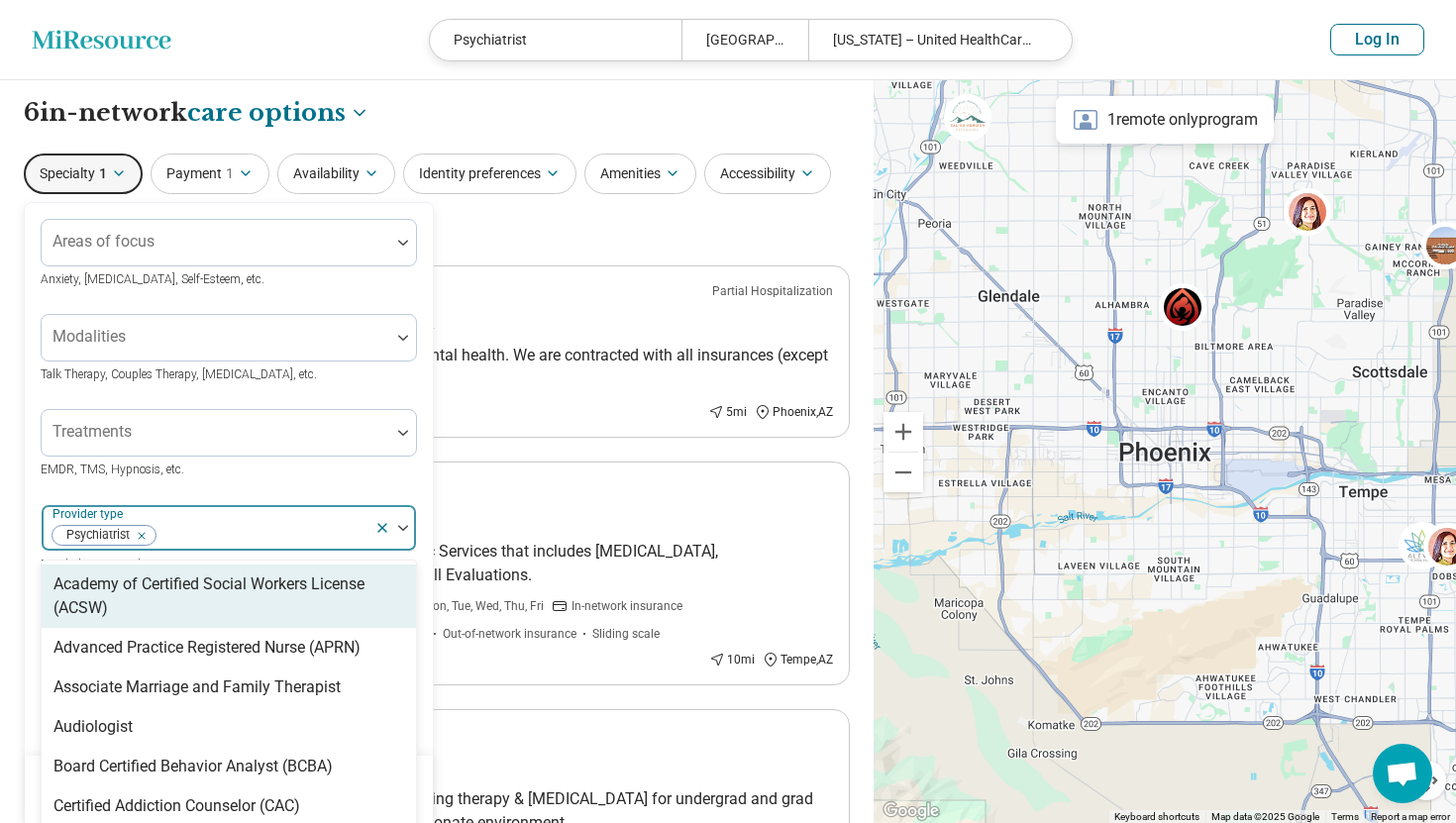 click at bounding box center (403, 528) 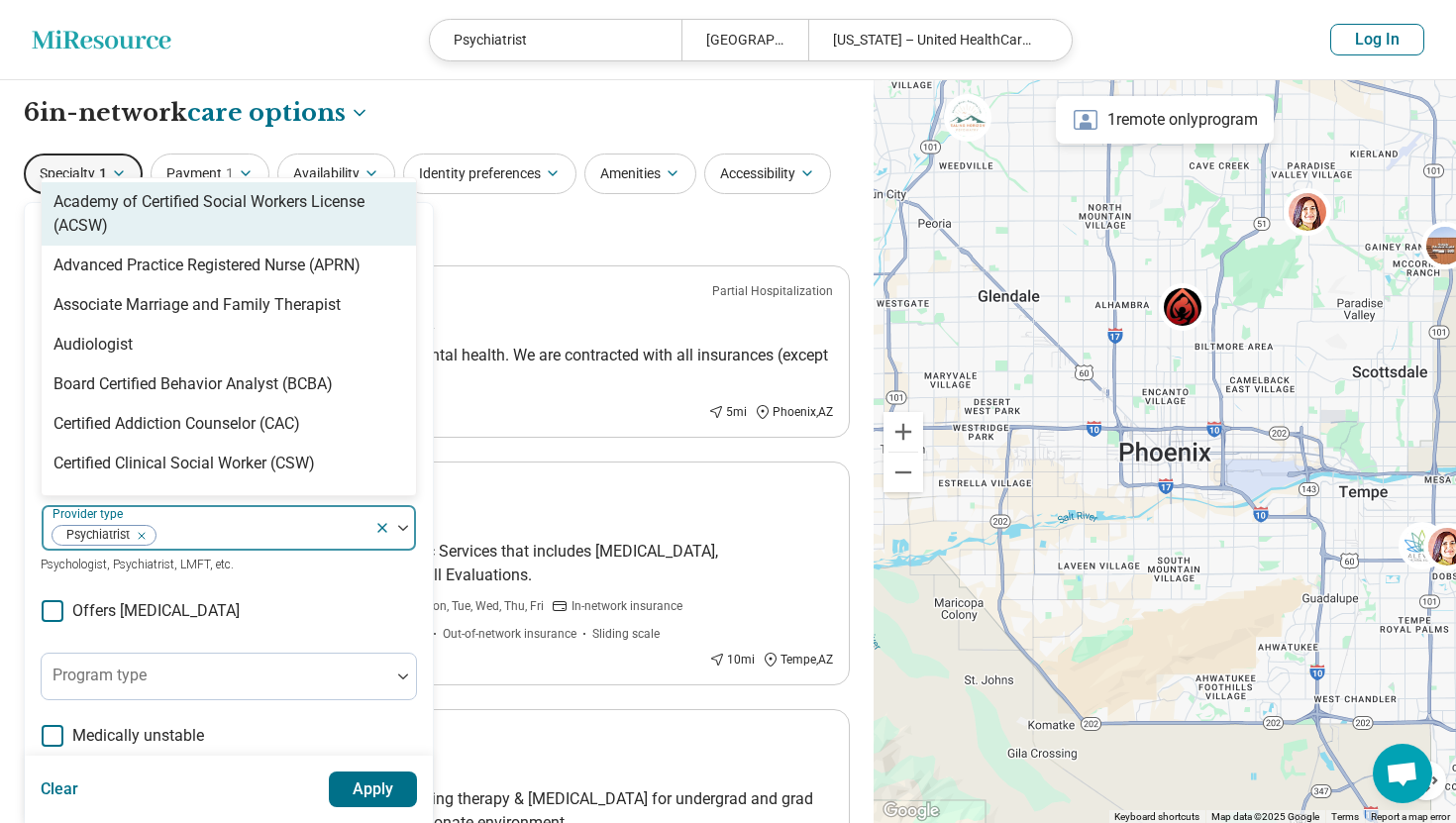 scroll, scrollTop: 62, scrollLeft: 0, axis: vertical 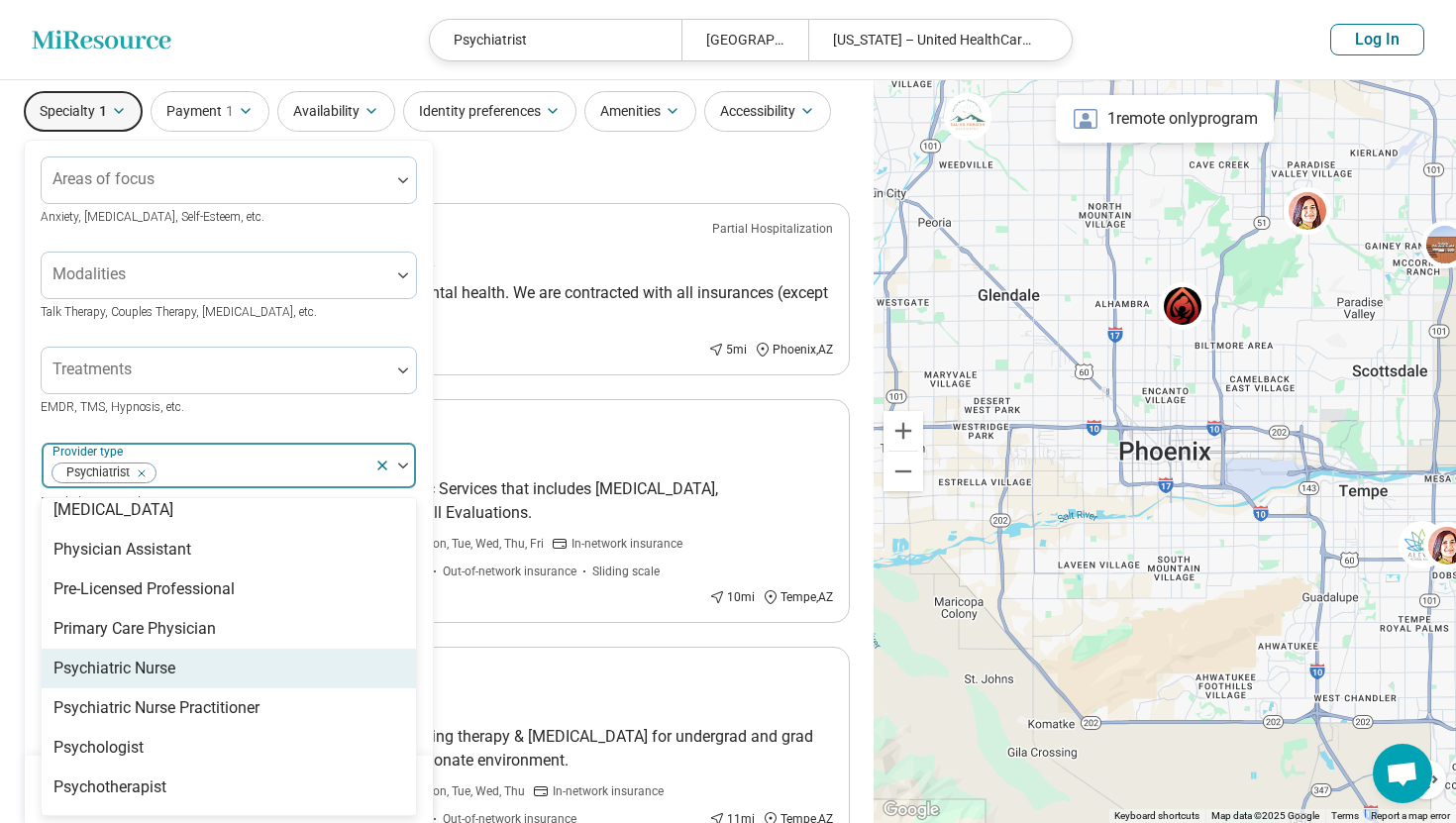 click on "Psychiatric Nurse" at bounding box center [229, 669] 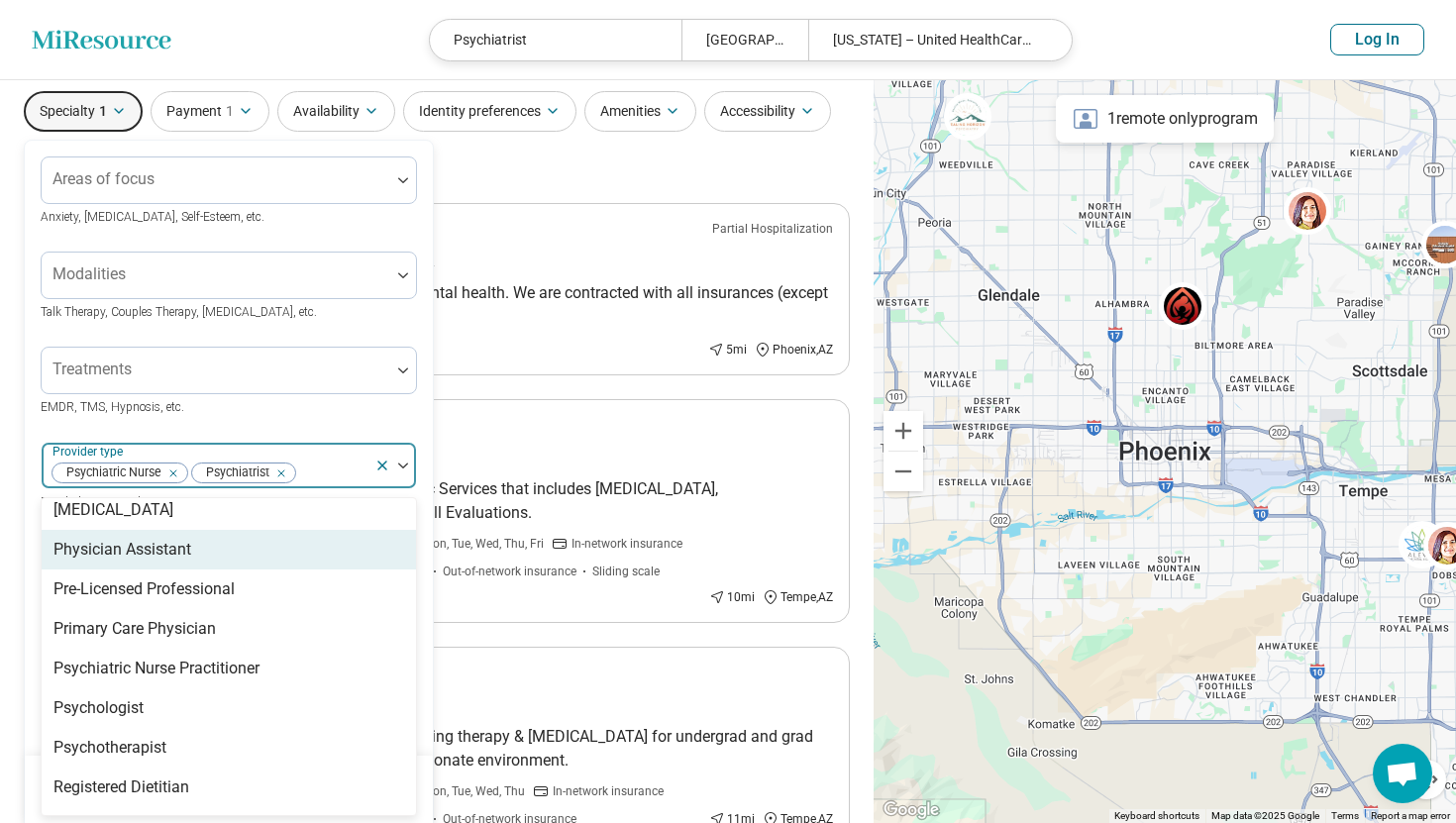 click 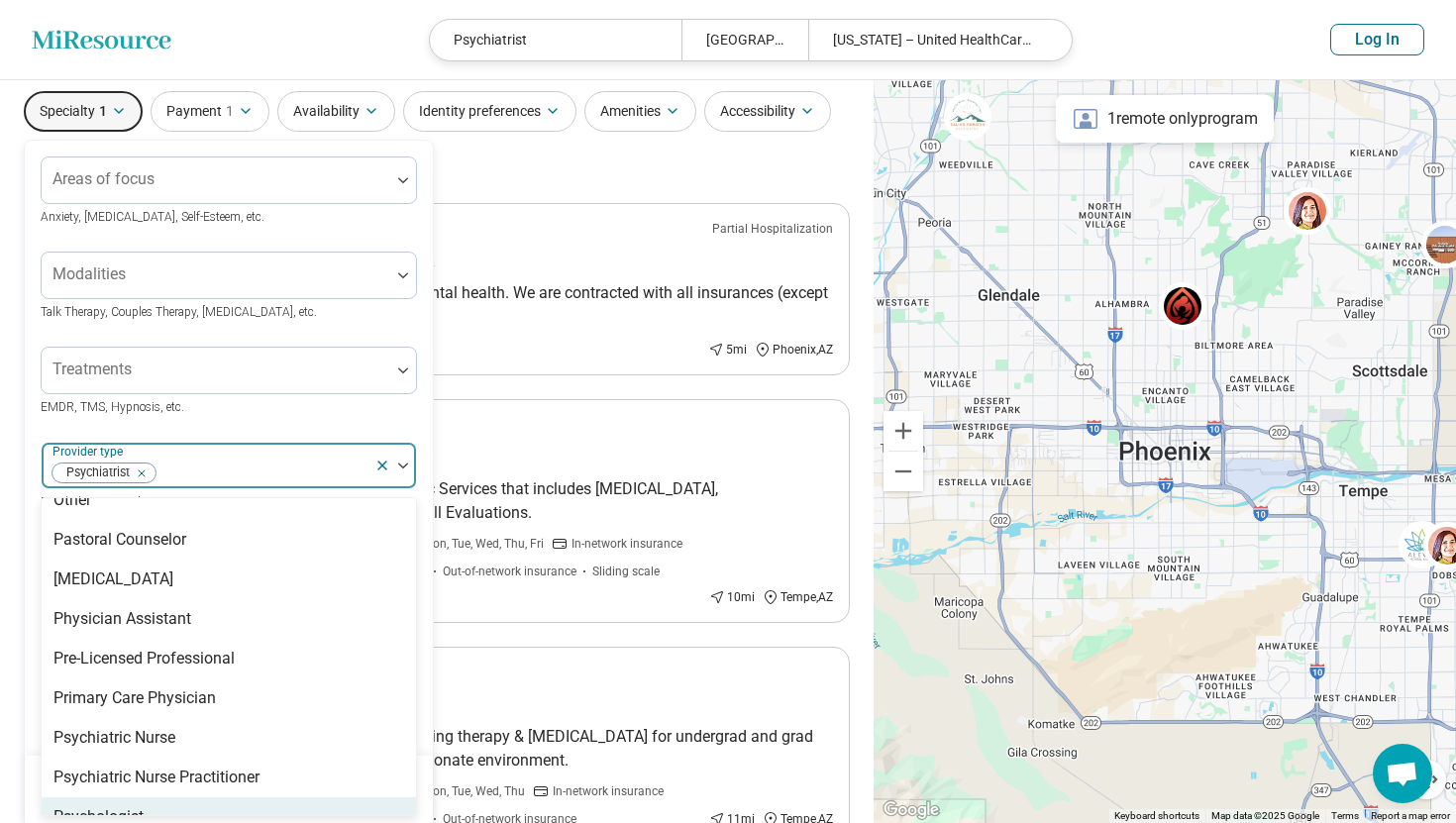 scroll, scrollTop: 2310, scrollLeft: 0, axis: vertical 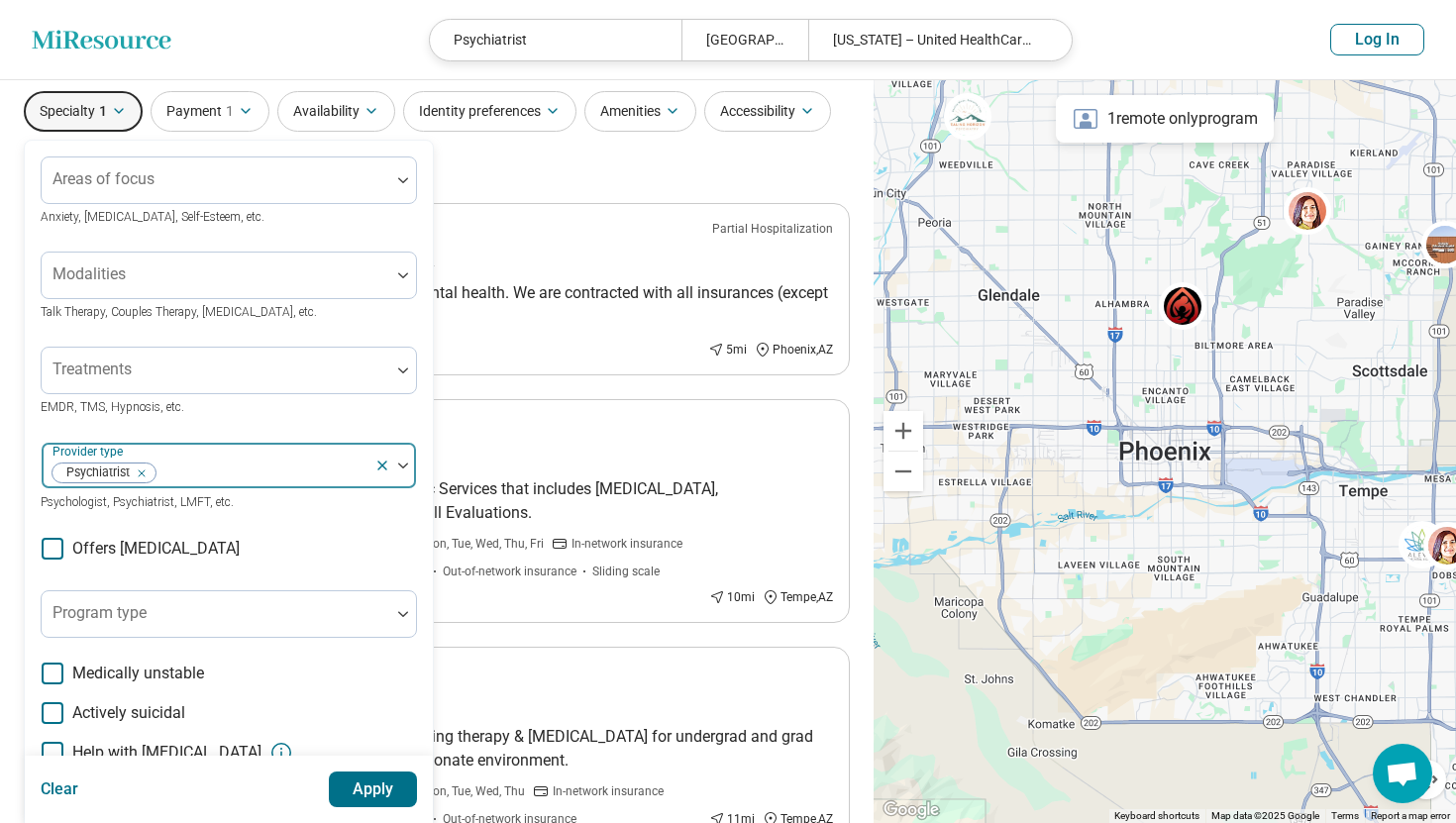 click at bounding box center (403, 465) 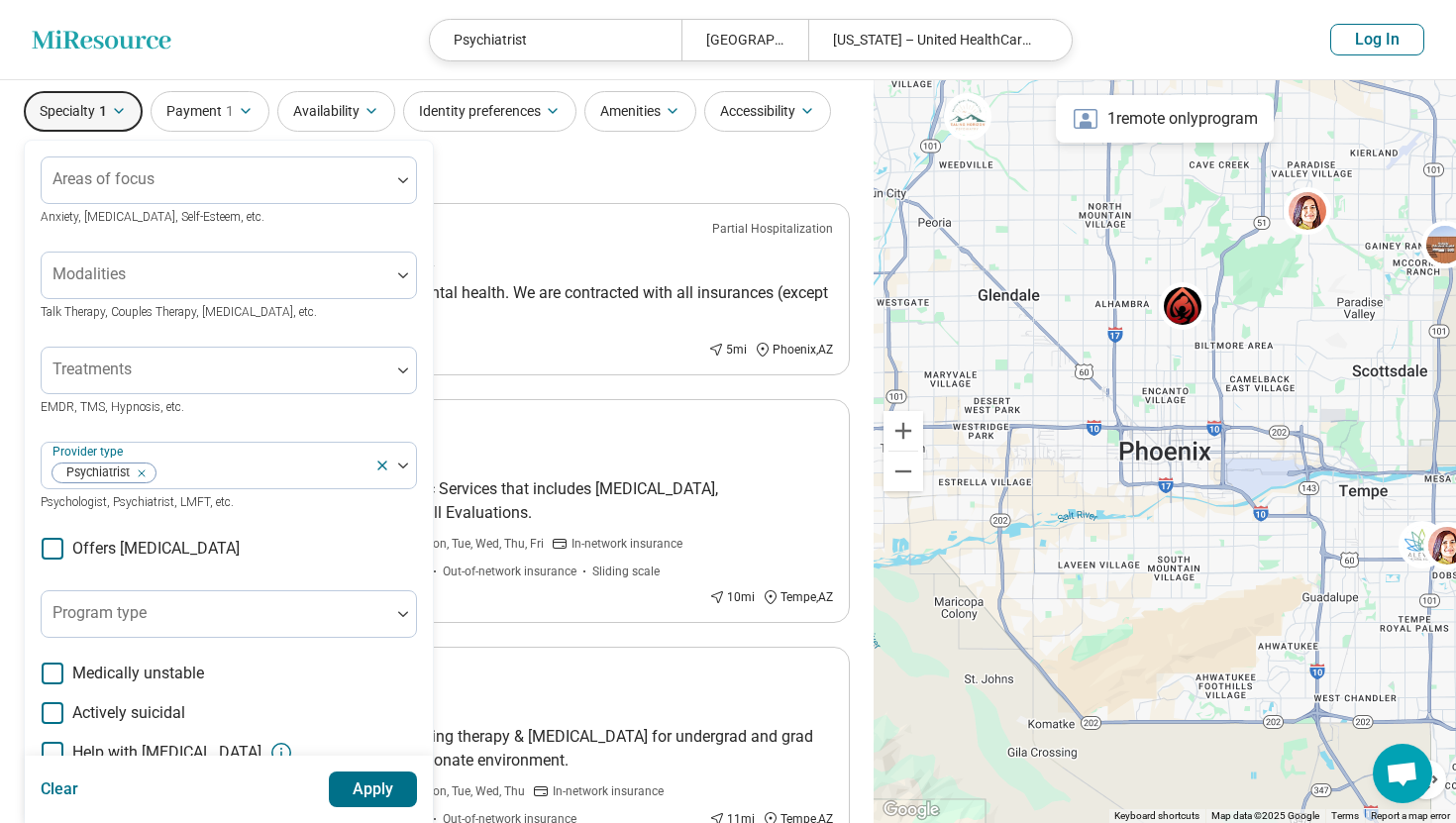 click on "Apply" at bounding box center (373, 789) 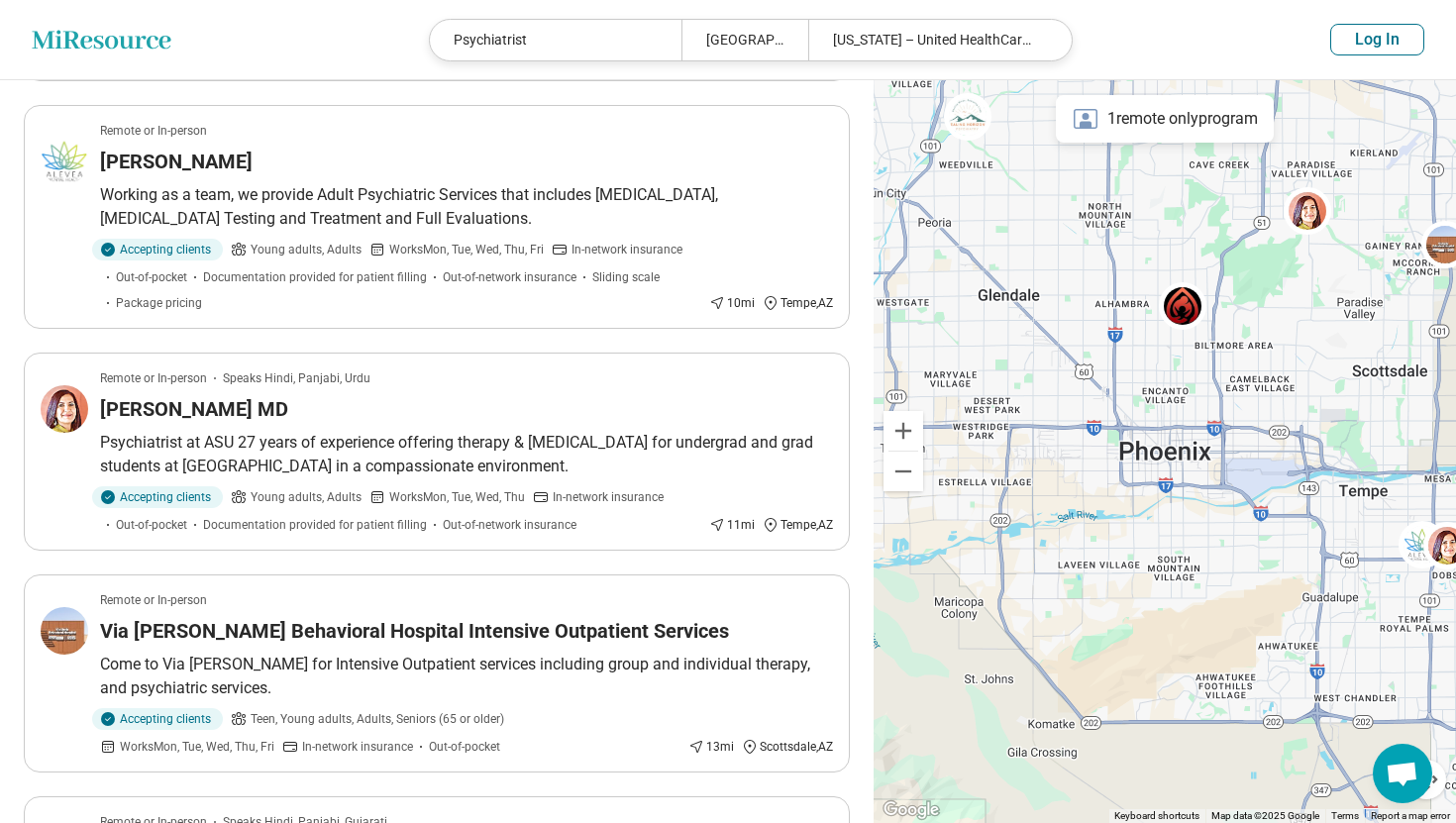 scroll, scrollTop: 358, scrollLeft: 0, axis: vertical 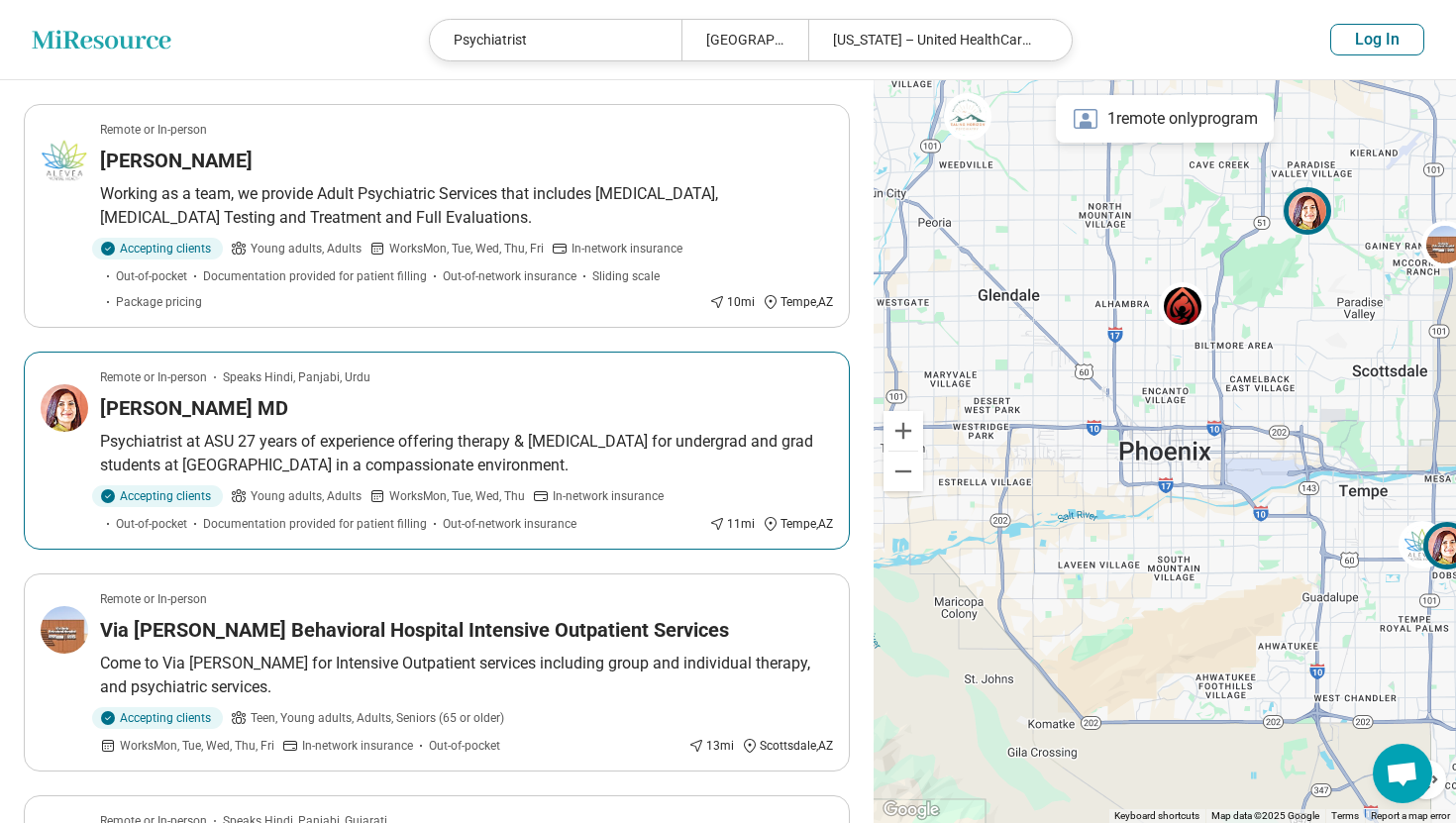 click on "Gurjot Marwah MD" at bounding box center [467, 408] 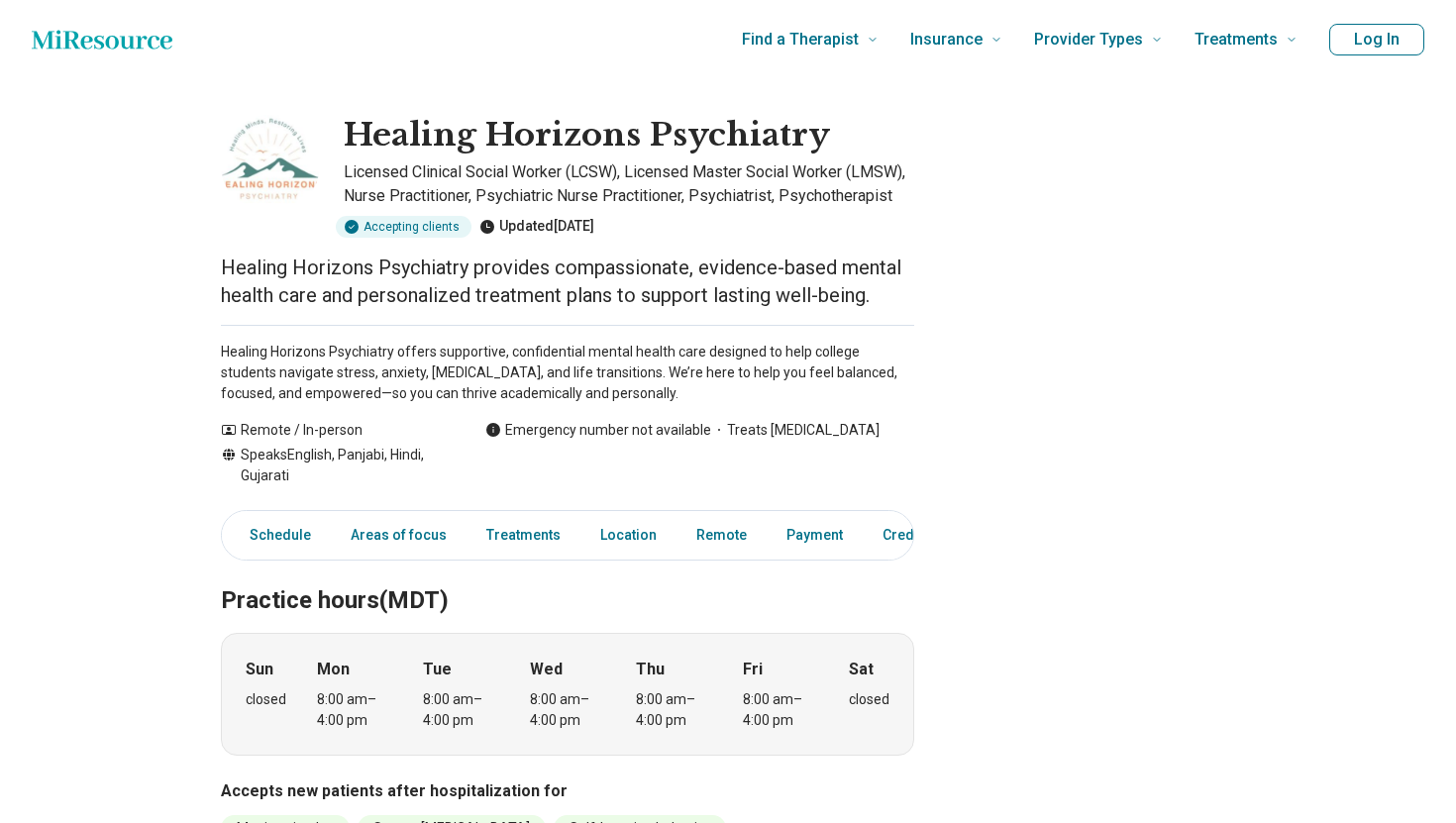 scroll, scrollTop: 0, scrollLeft: 0, axis: both 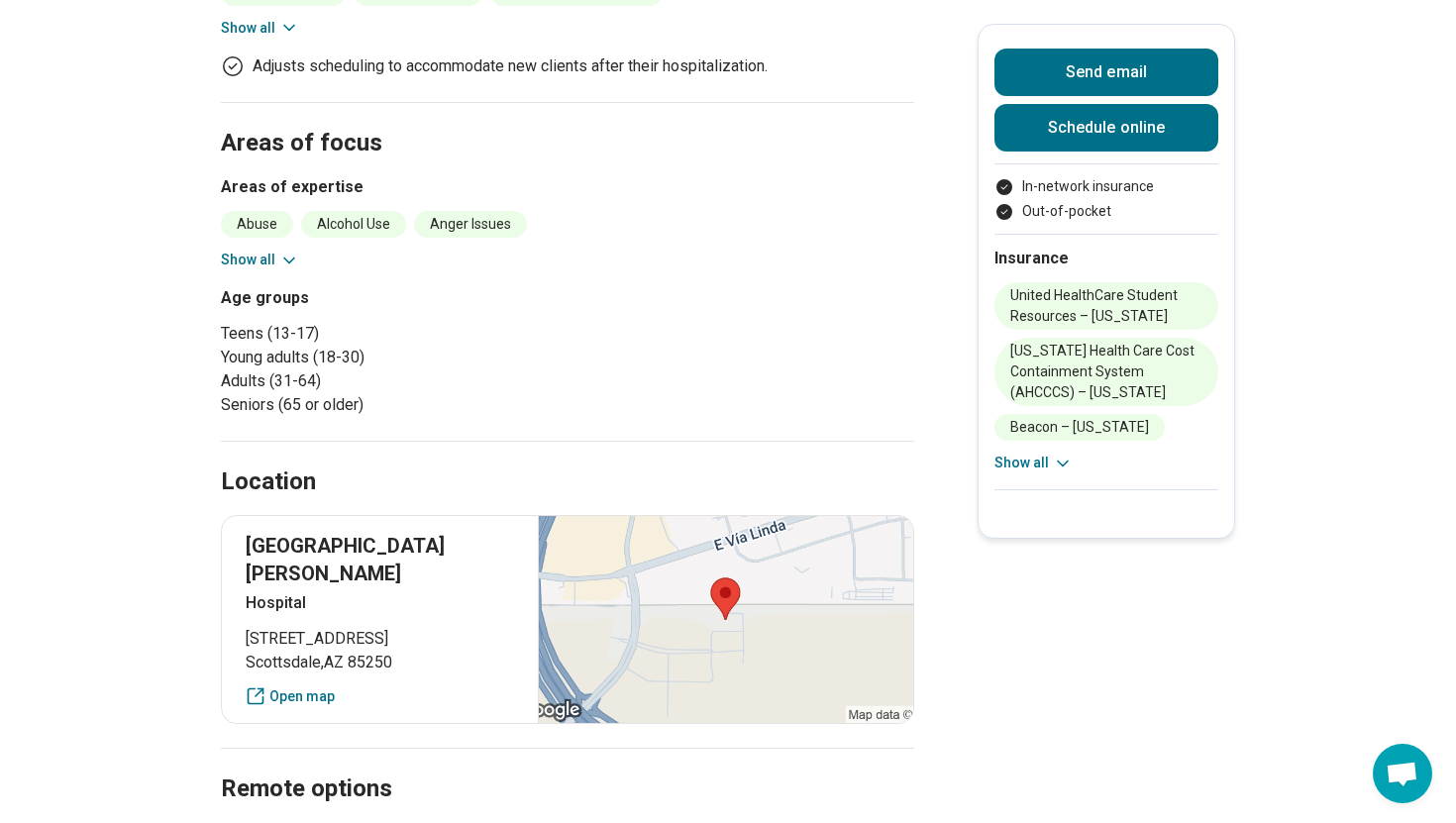click on "Show all" at bounding box center [260, 259] 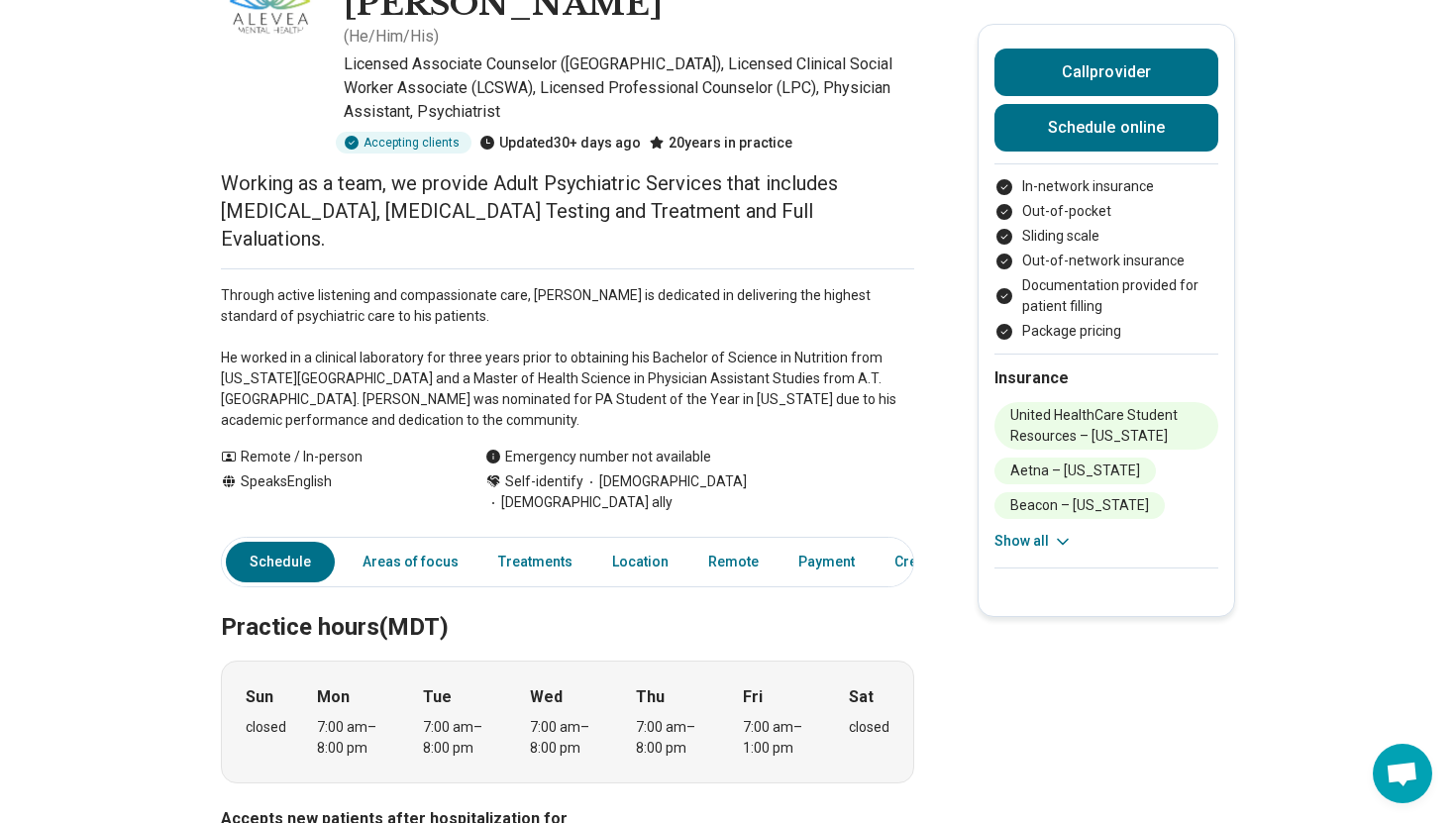 scroll, scrollTop: 50, scrollLeft: 0, axis: vertical 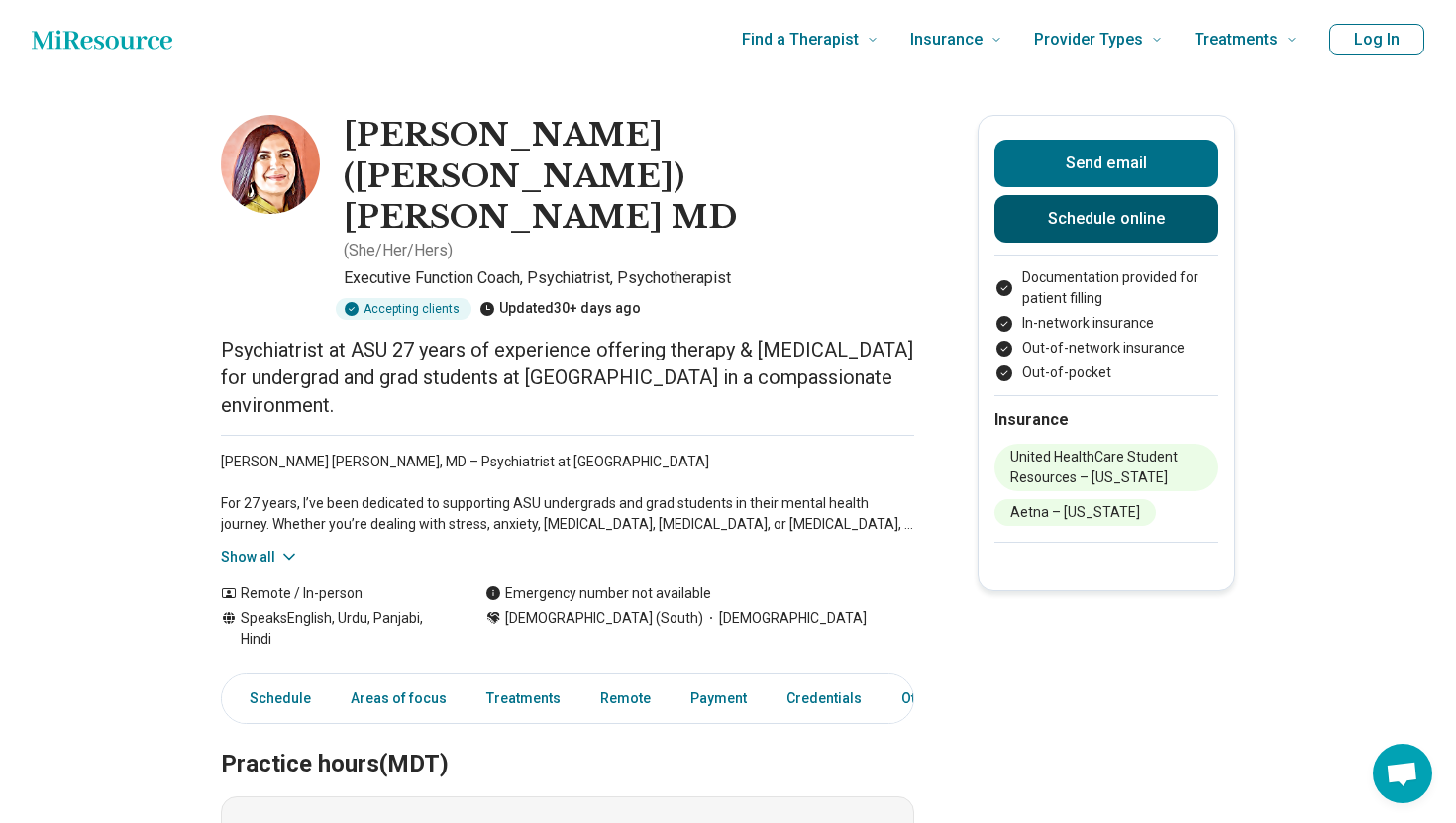 click on "Schedule online" at bounding box center (1106, 219) 